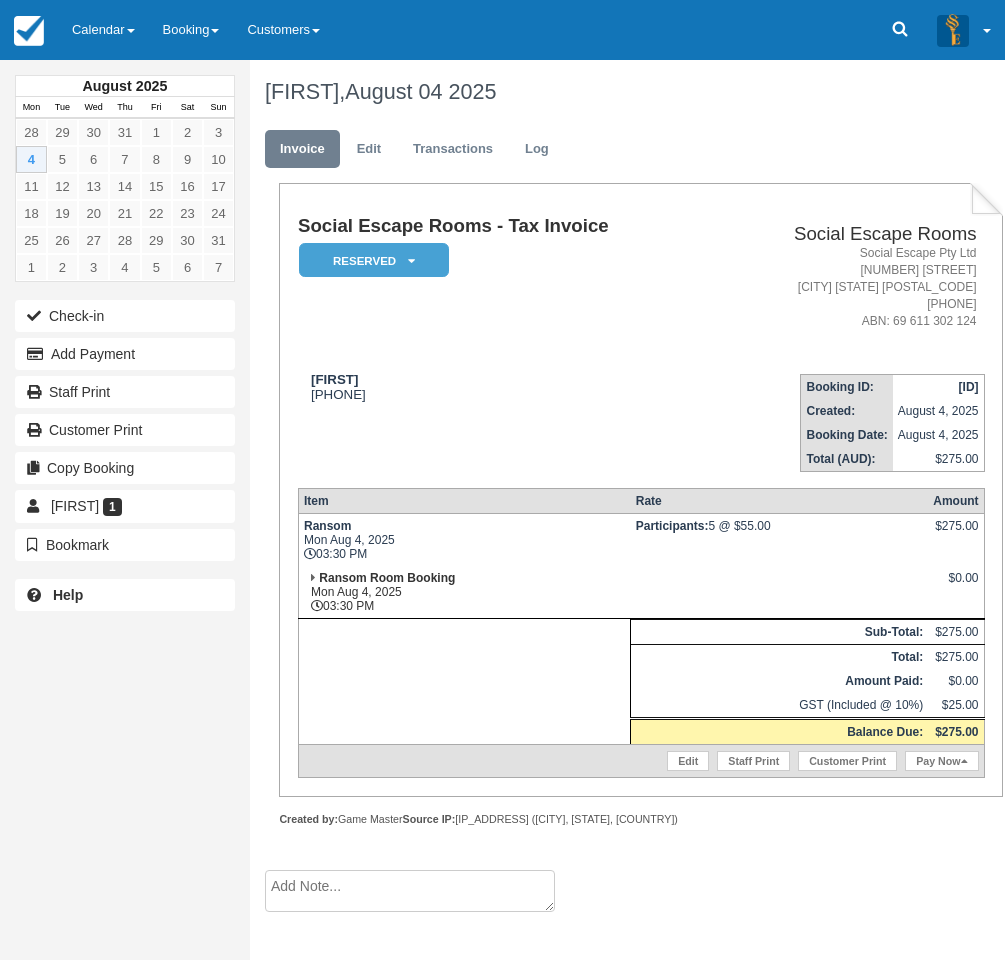 click on "Calendar" at bounding box center [103, 30] 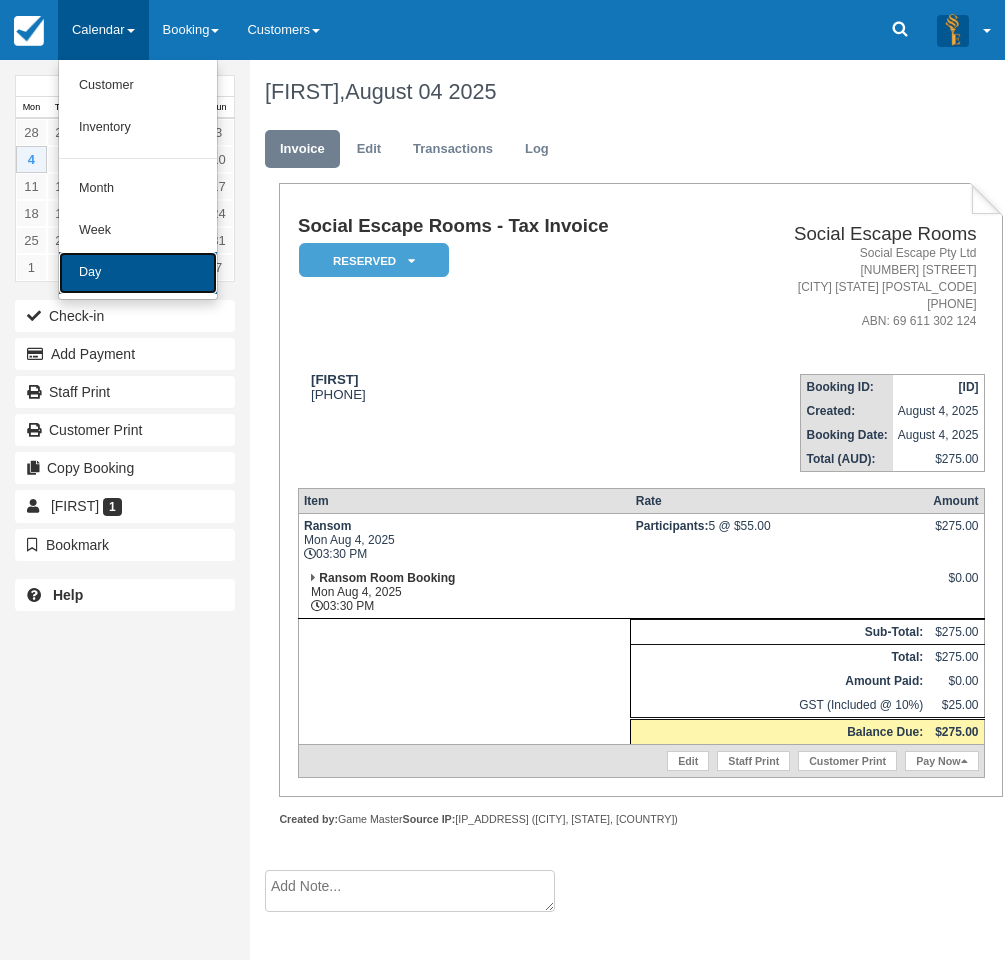 click on "Day" at bounding box center (138, 273) 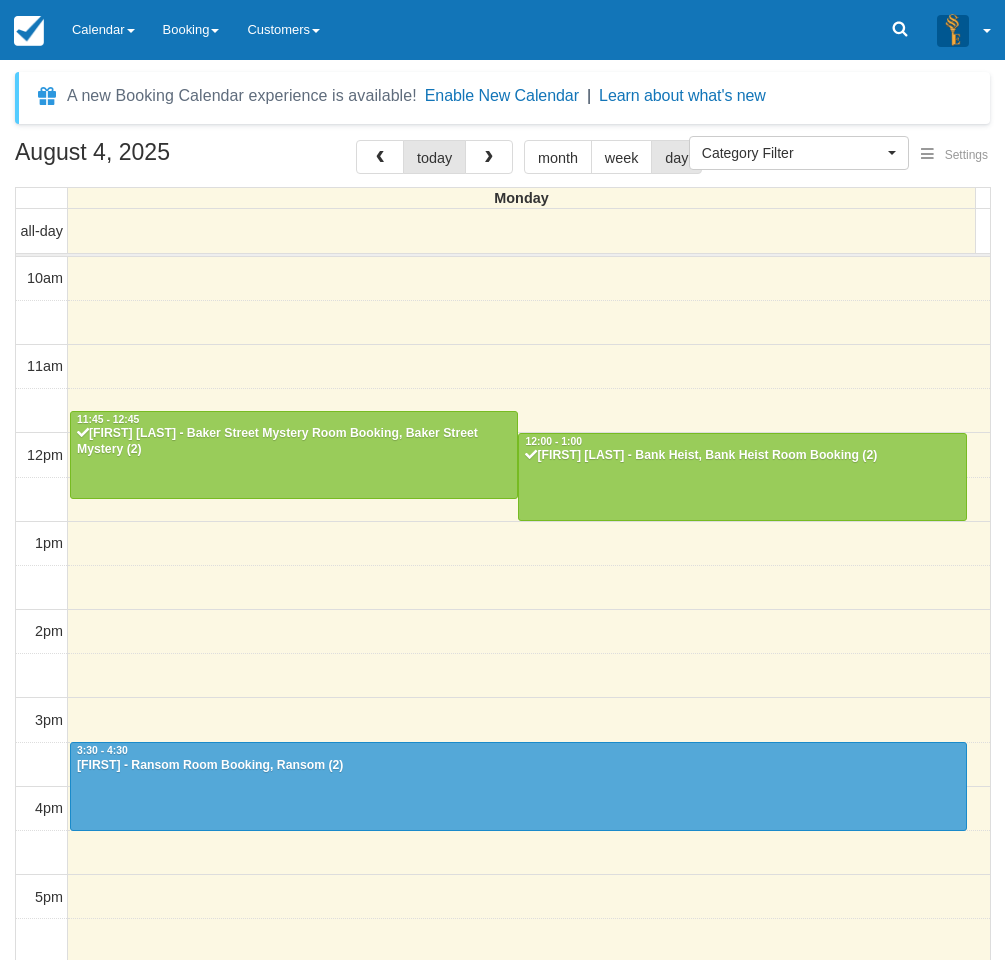 select 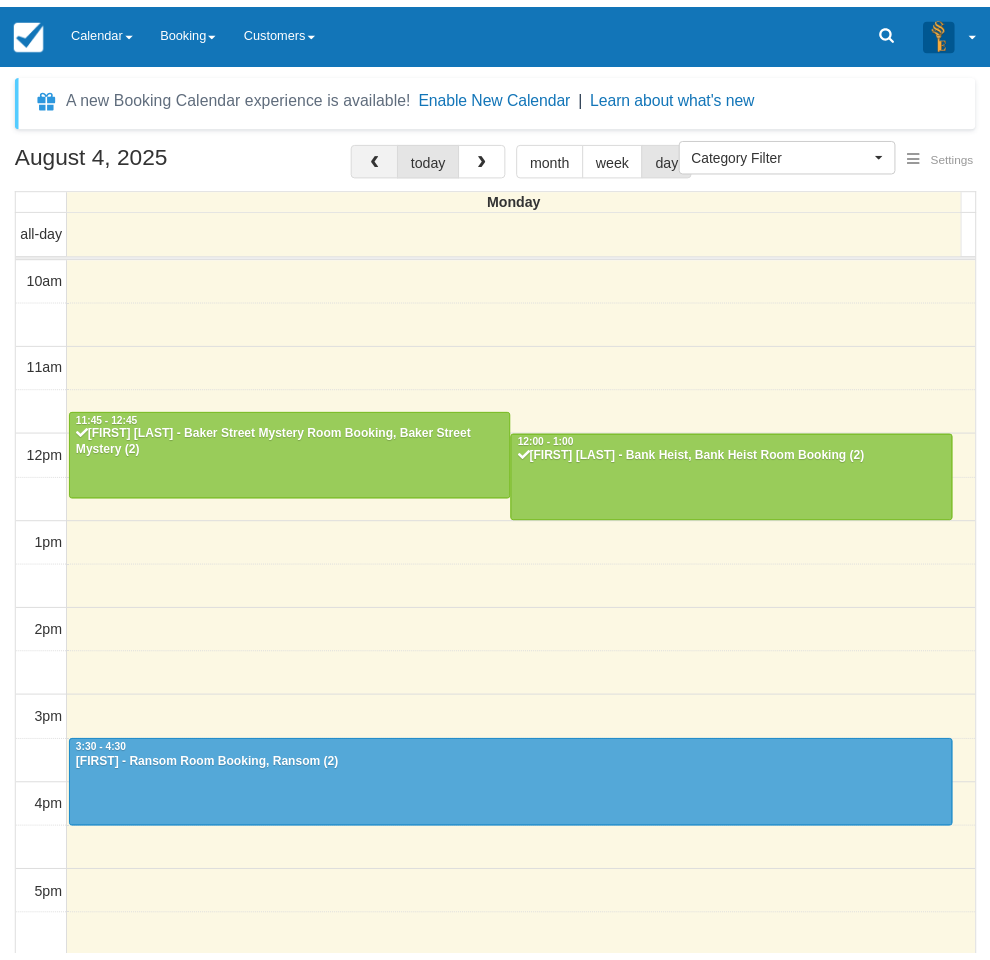 scroll, scrollTop: 0, scrollLeft: 0, axis: both 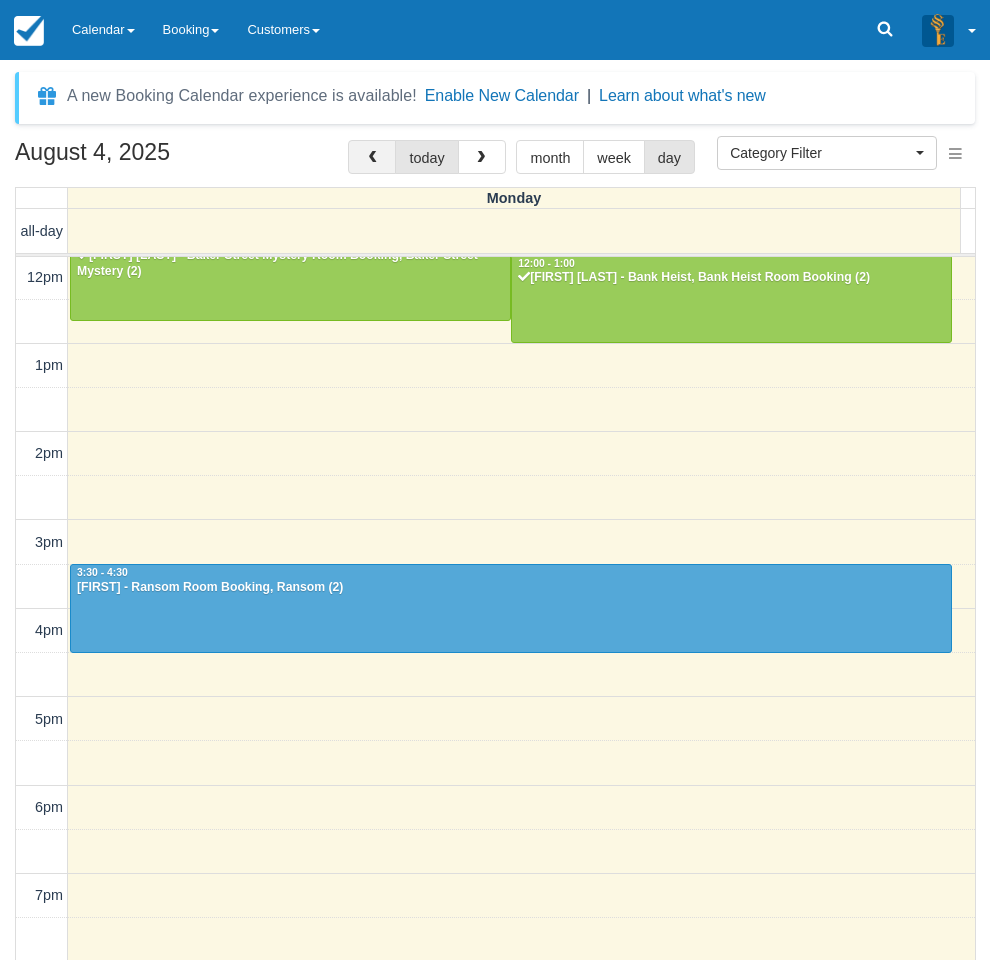 click at bounding box center (372, 157) 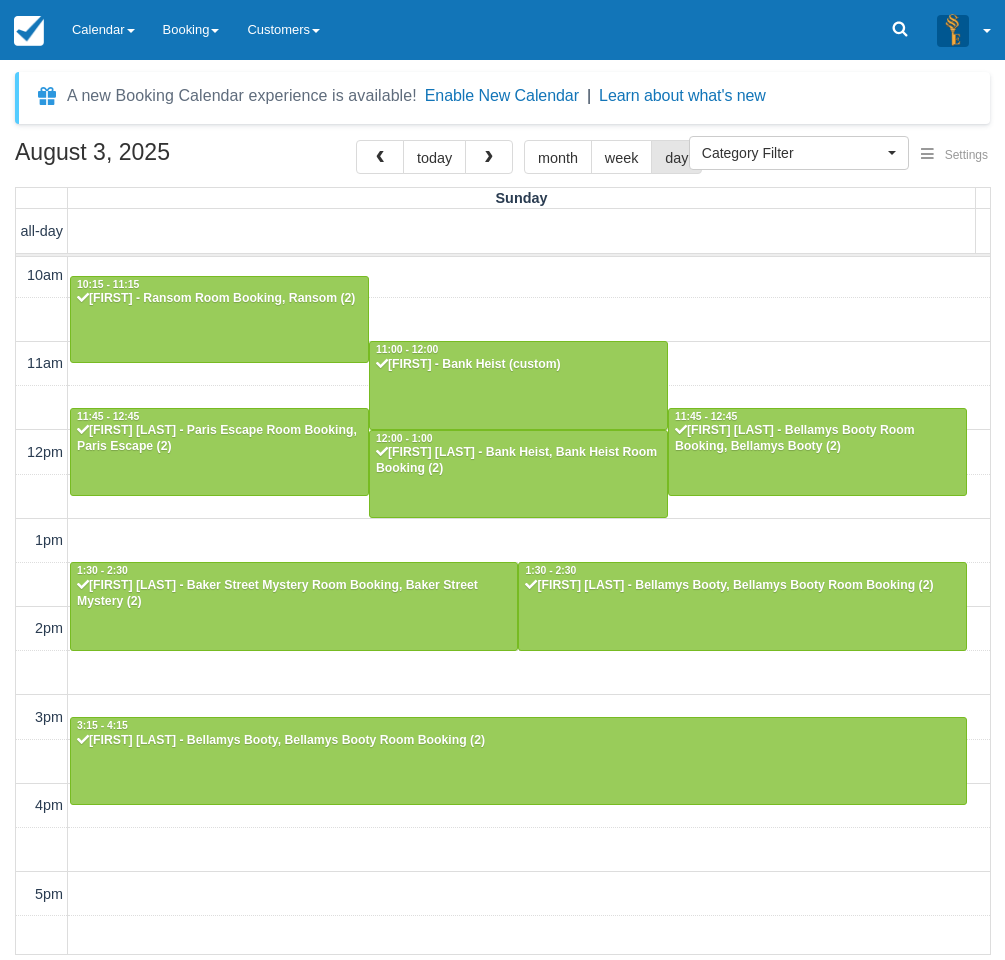 scroll, scrollTop: 0, scrollLeft: 0, axis: both 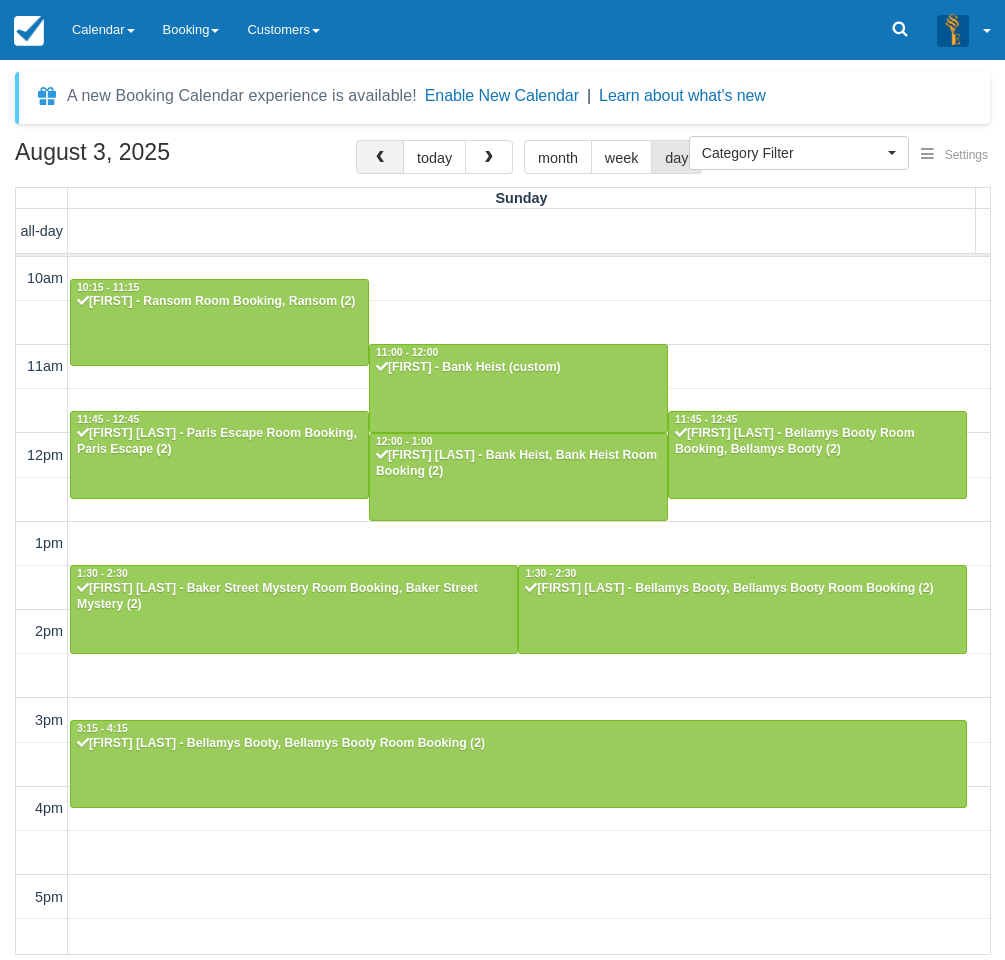 click at bounding box center [380, 158] 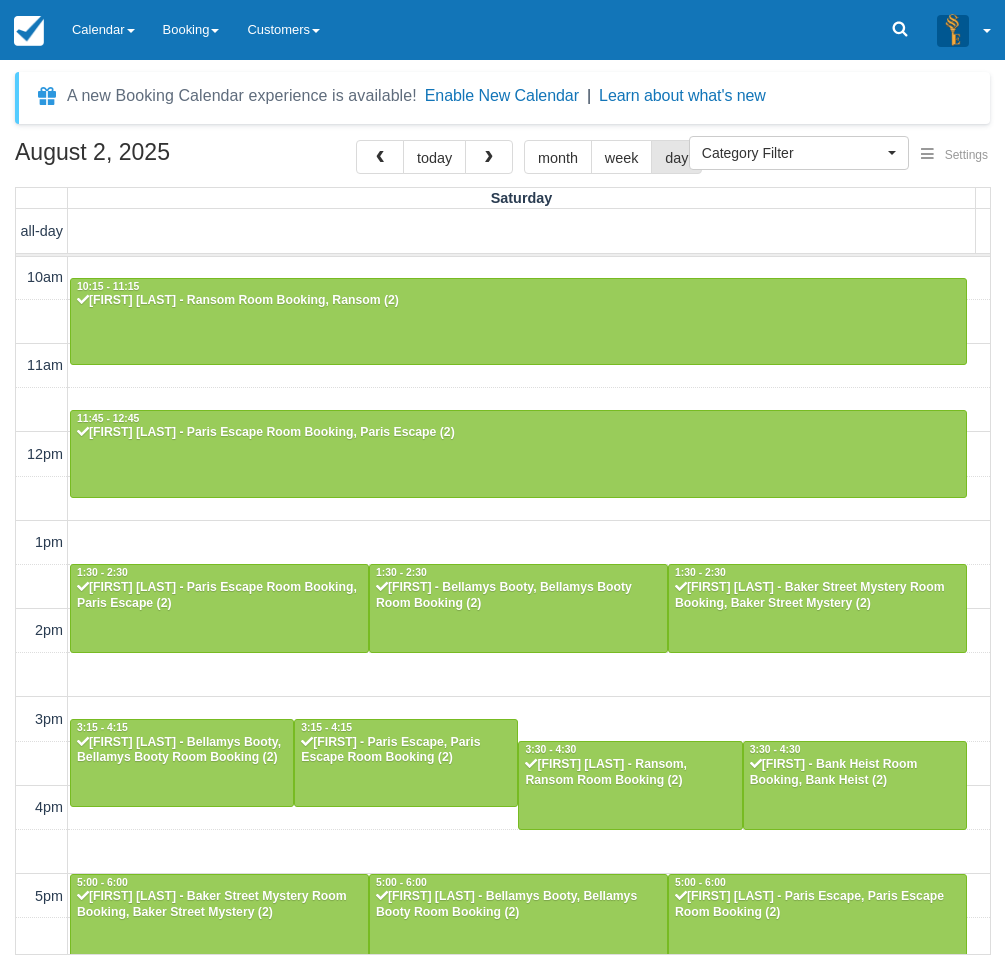 scroll, scrollTop: 0, scrollLeft: 0, axis: both 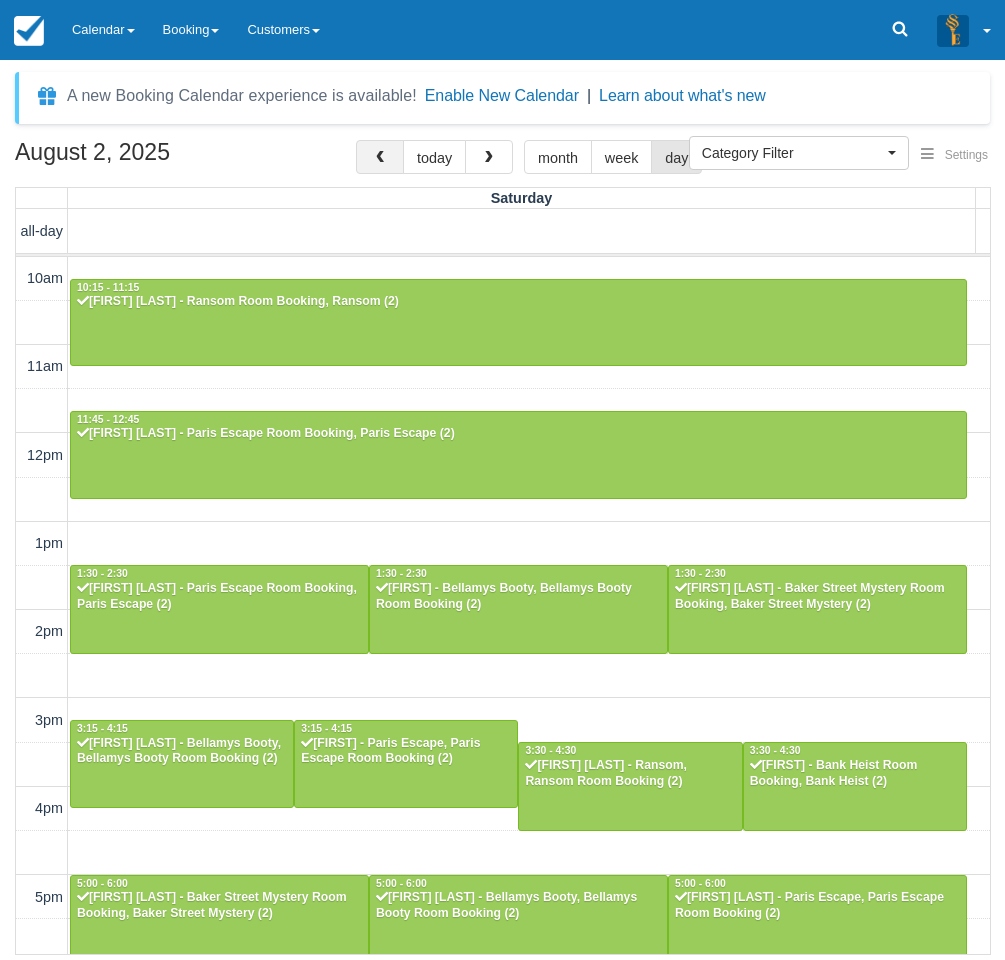 click at bounding box center (380, 158) 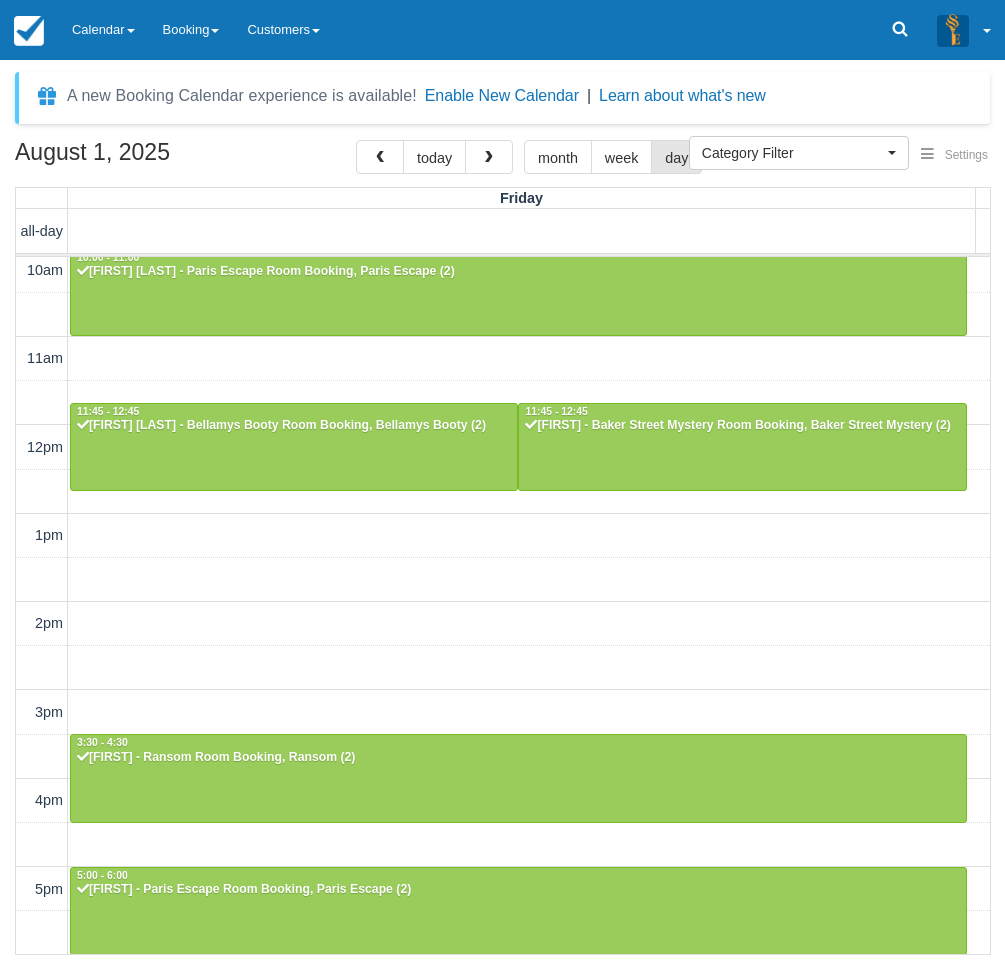 scroll, scrollTop: 0, scrollLeft: 0, axis: both 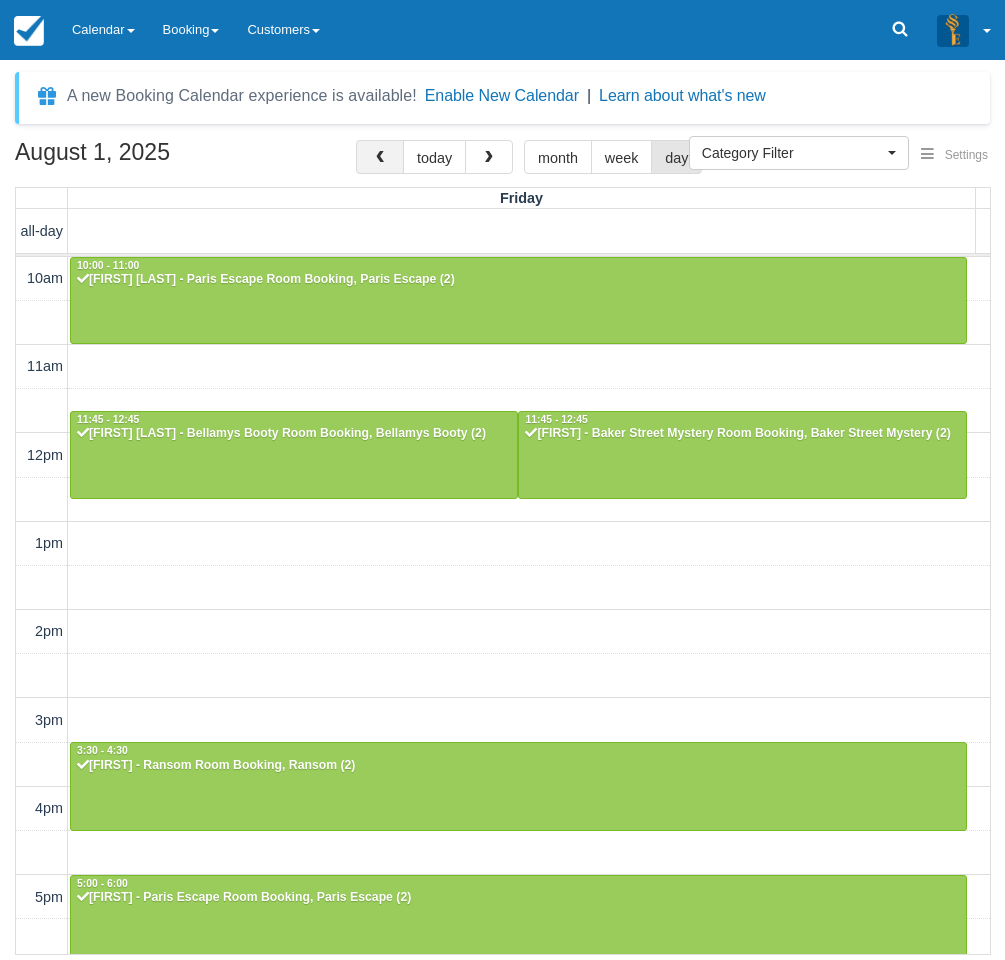 click at bounding box center [380, 157] 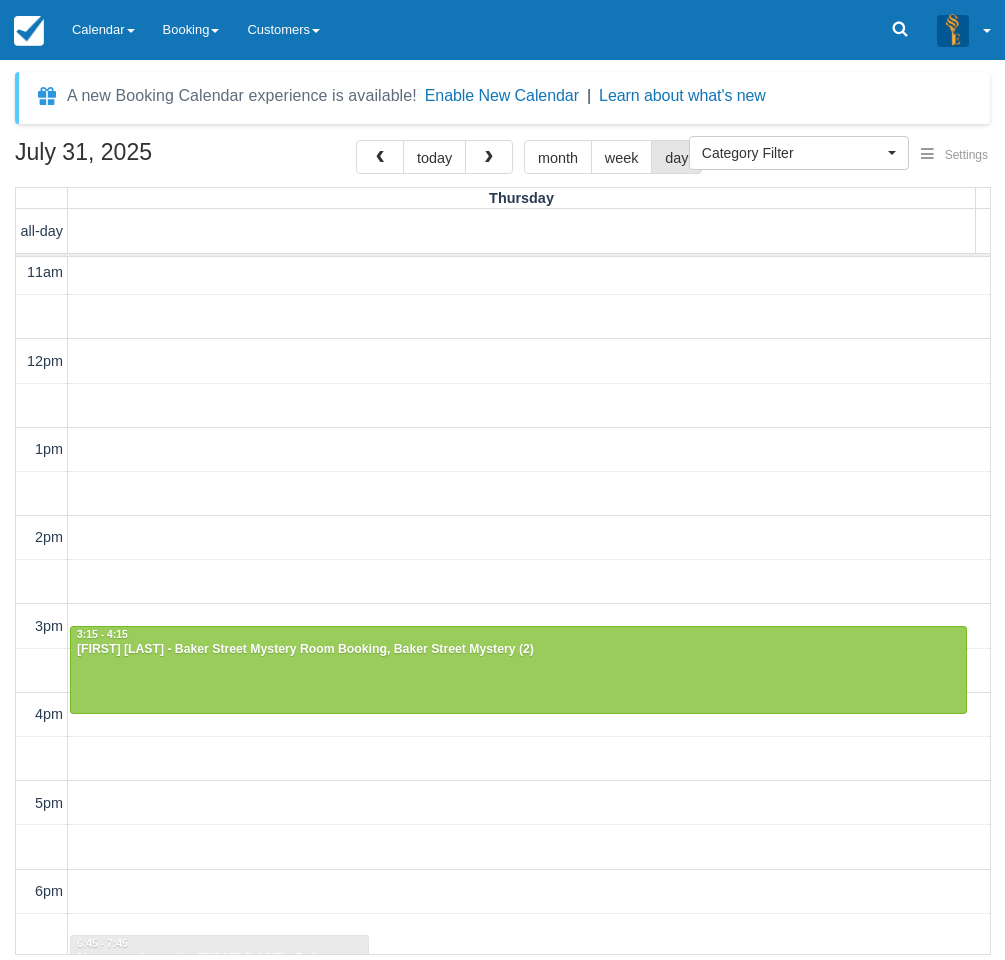scroll, scrollTop: 0, scrollLeft: 0, axis: both 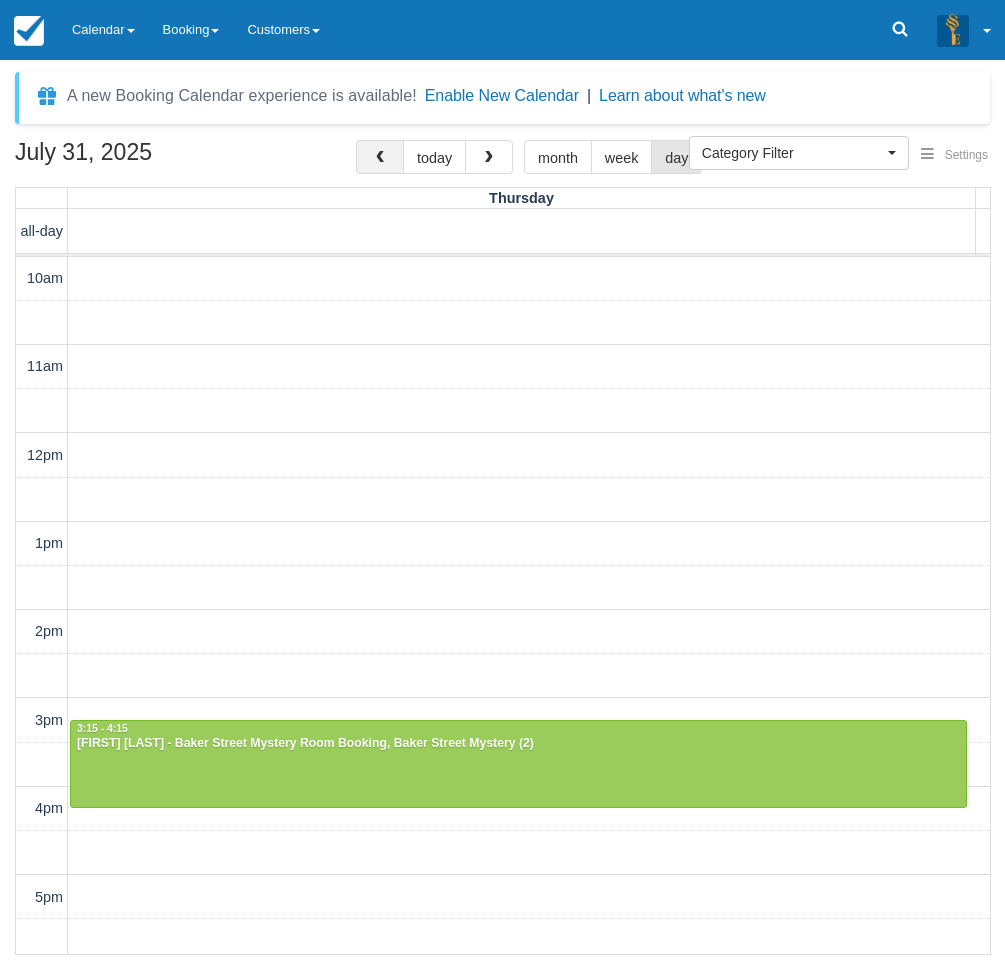 click at bounding box center [380, 158] 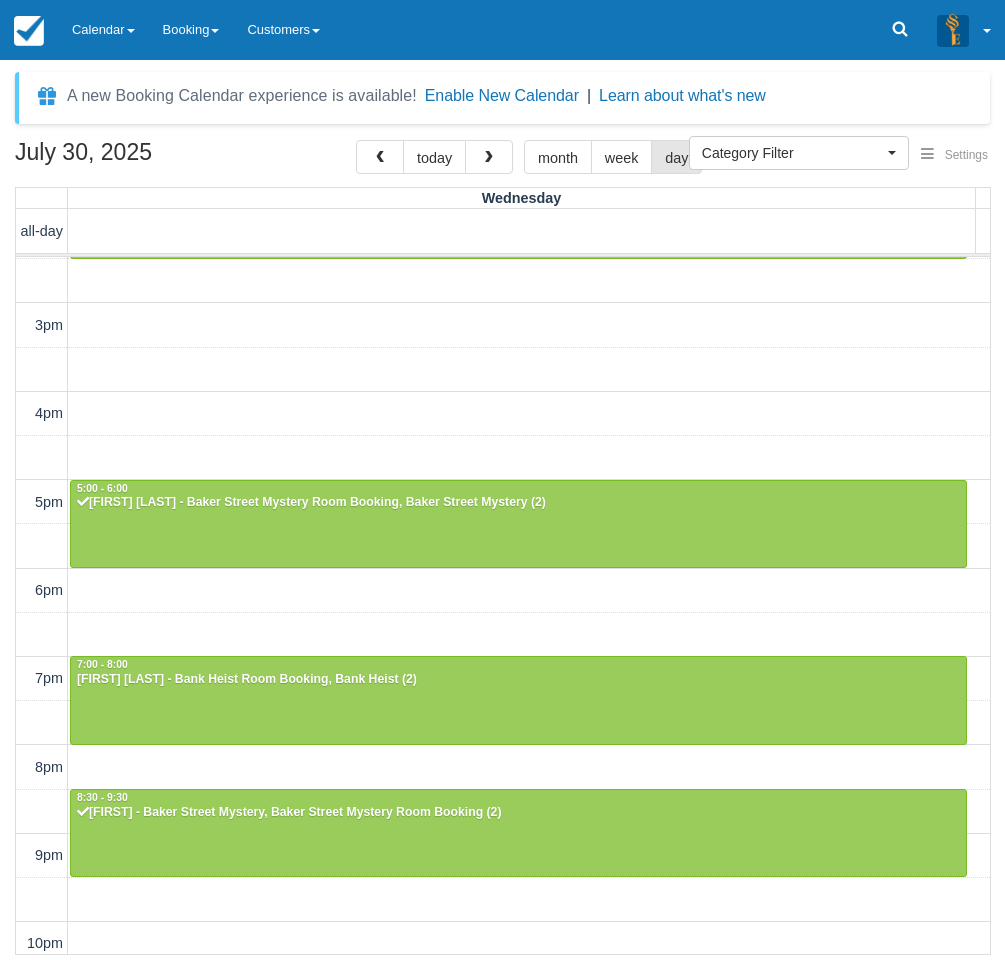 scroll, scrollTop: 406, scrollLeft: 0, axis: vertical 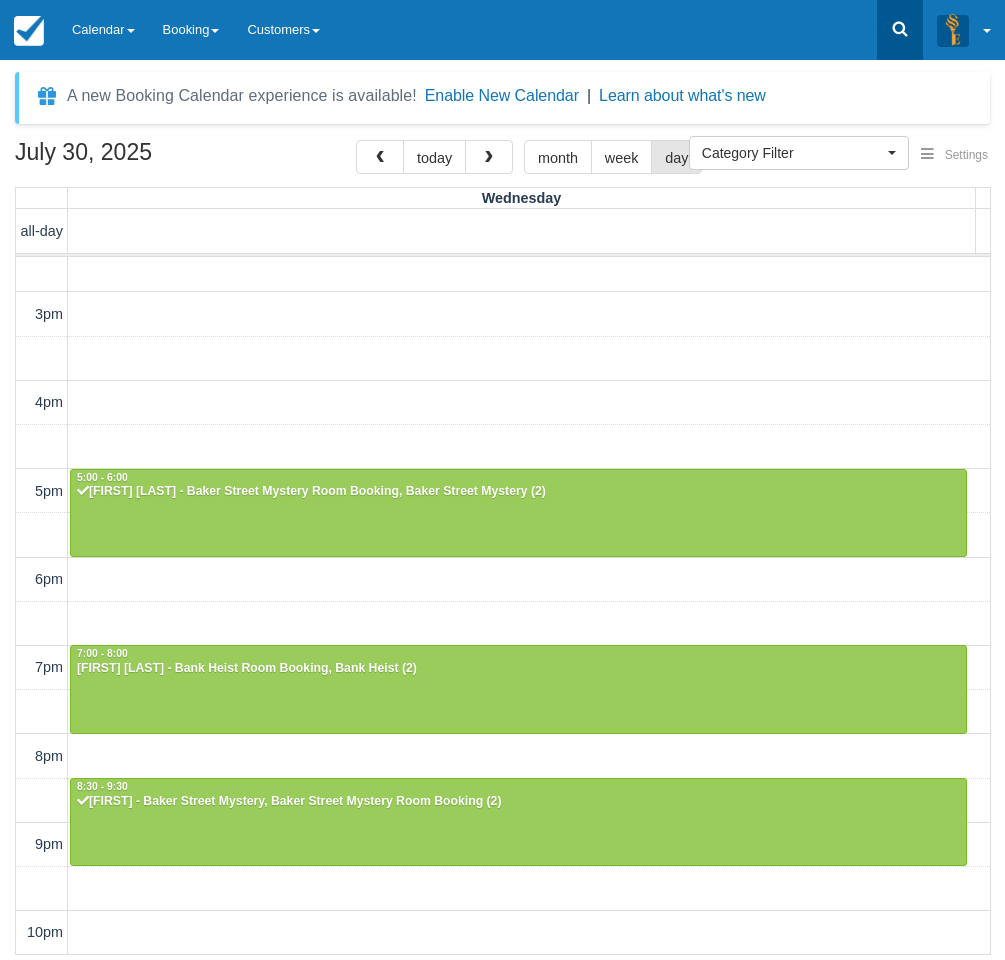 click at bounding box center (900, 30) 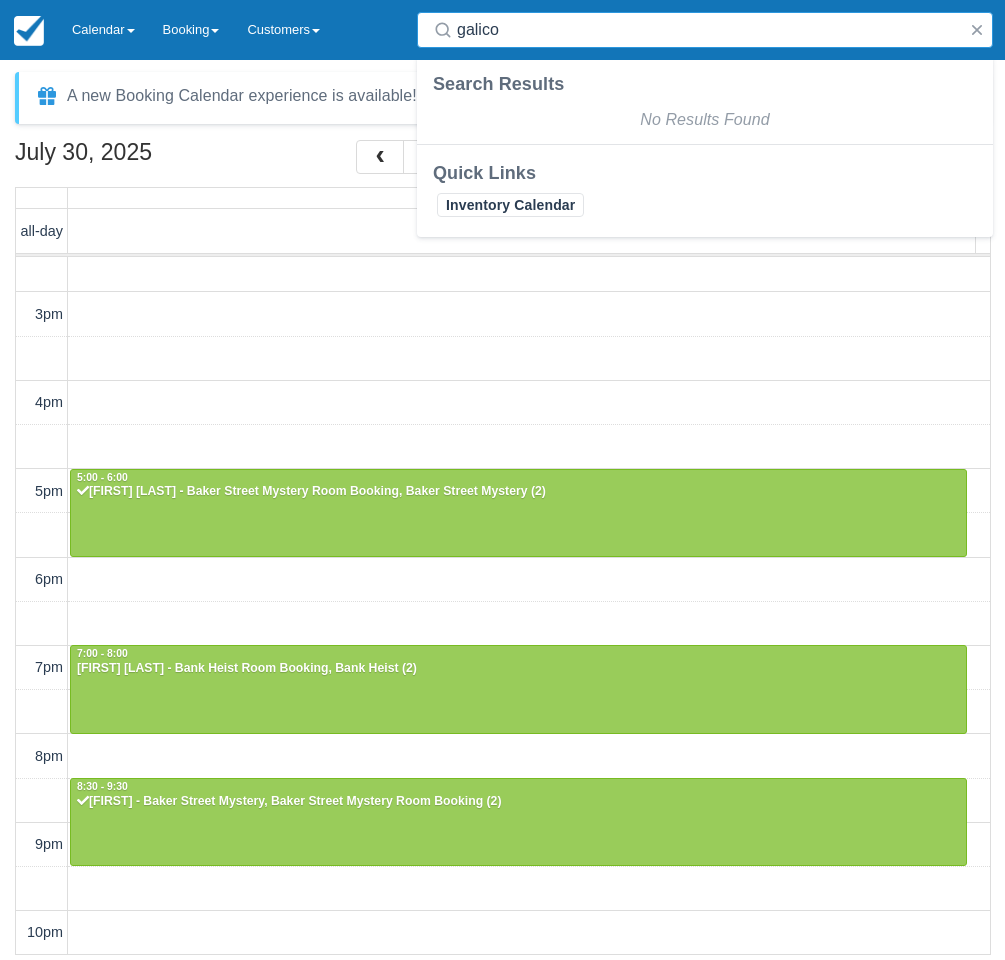 drag, startPoint x: 526, startPoint y: 15, endPoint x: 422, endPoint y: 45, distance: 108.24047 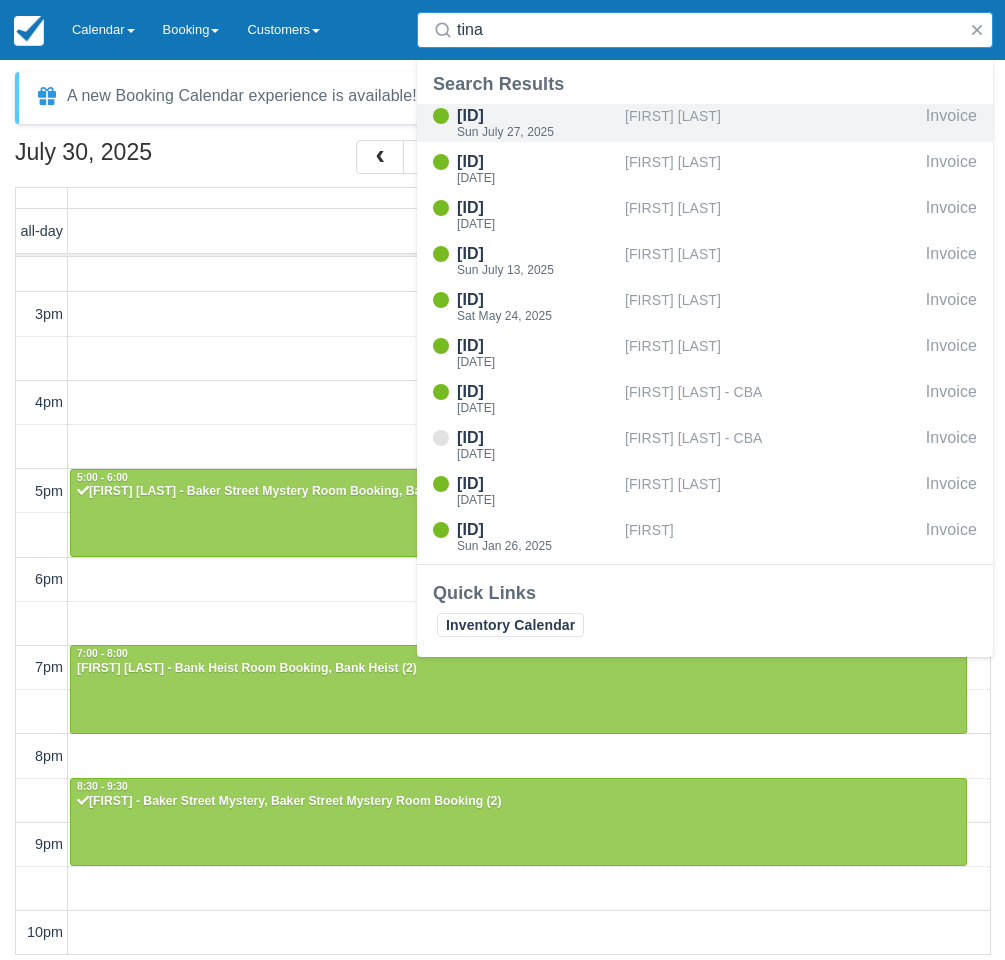 type on "tina" 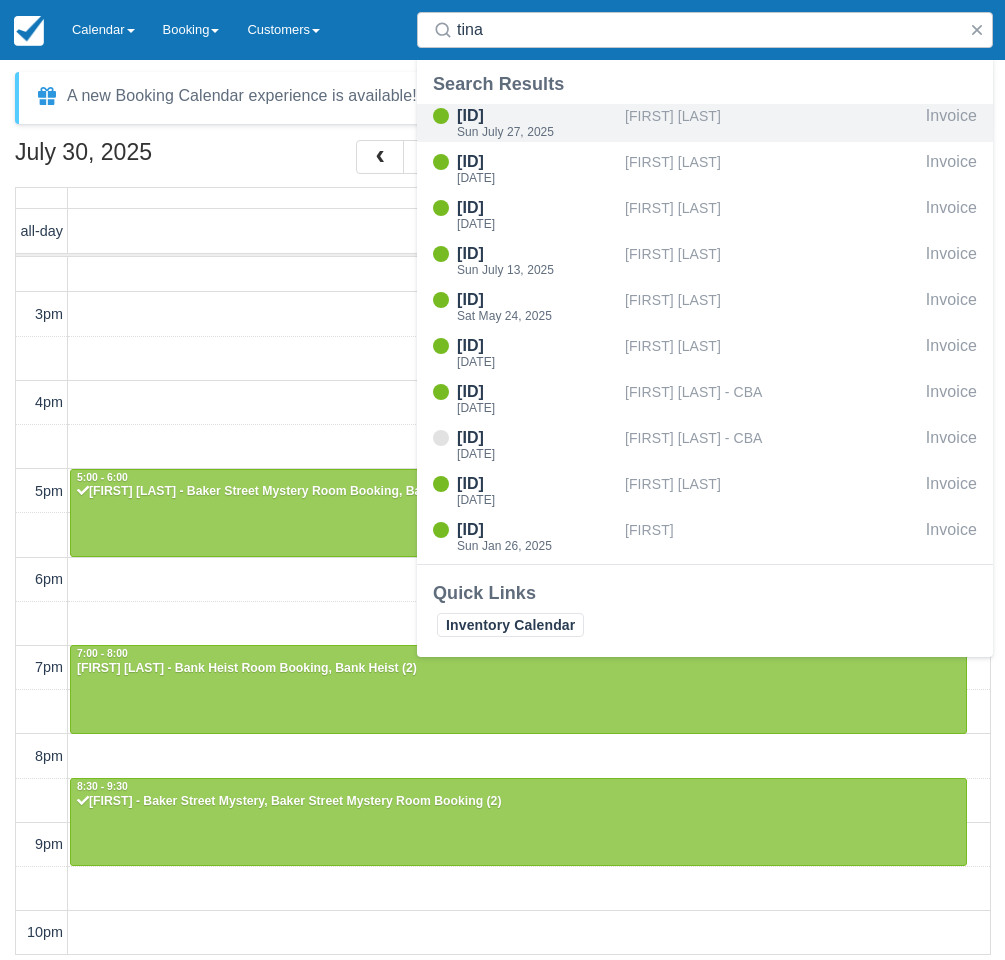 click on "[FIRST] [LAST]" at bounding box center [771, 123] 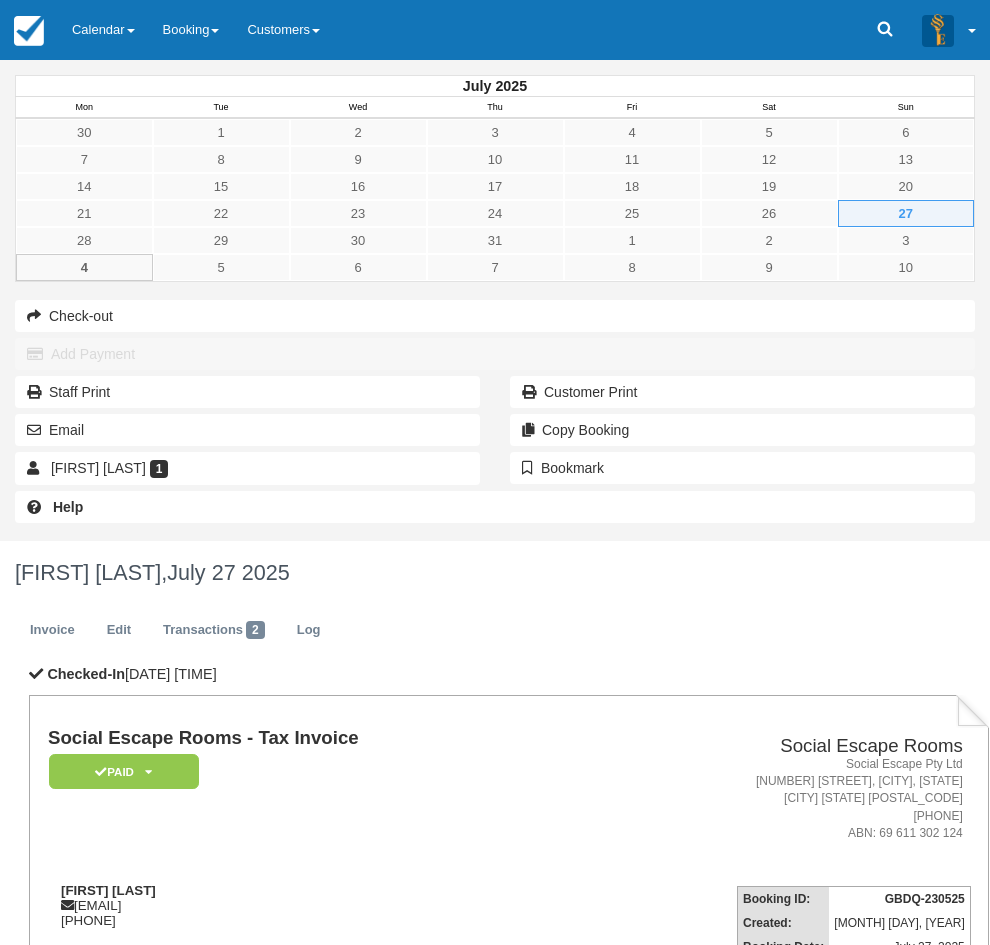 scroll, scrollTop: 0, scrollLeft: 0, axis: both 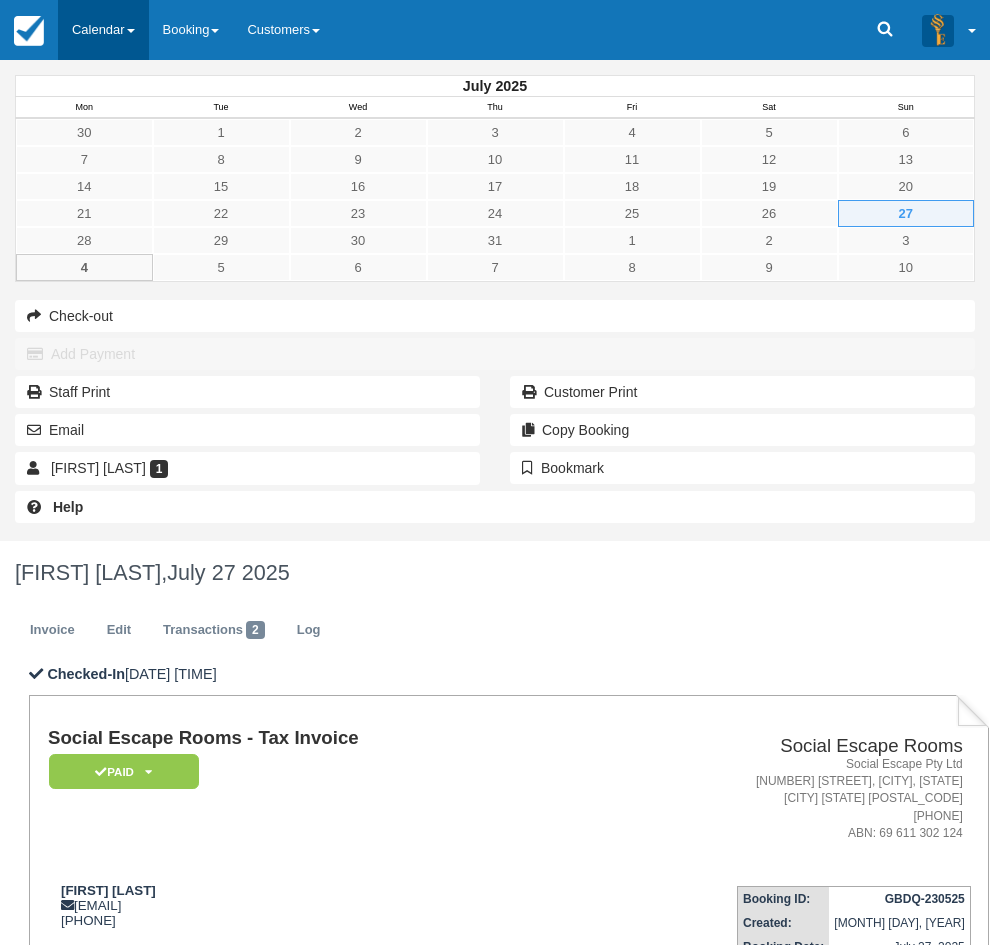 click on "Calendar" at bounding box center (103, 30) 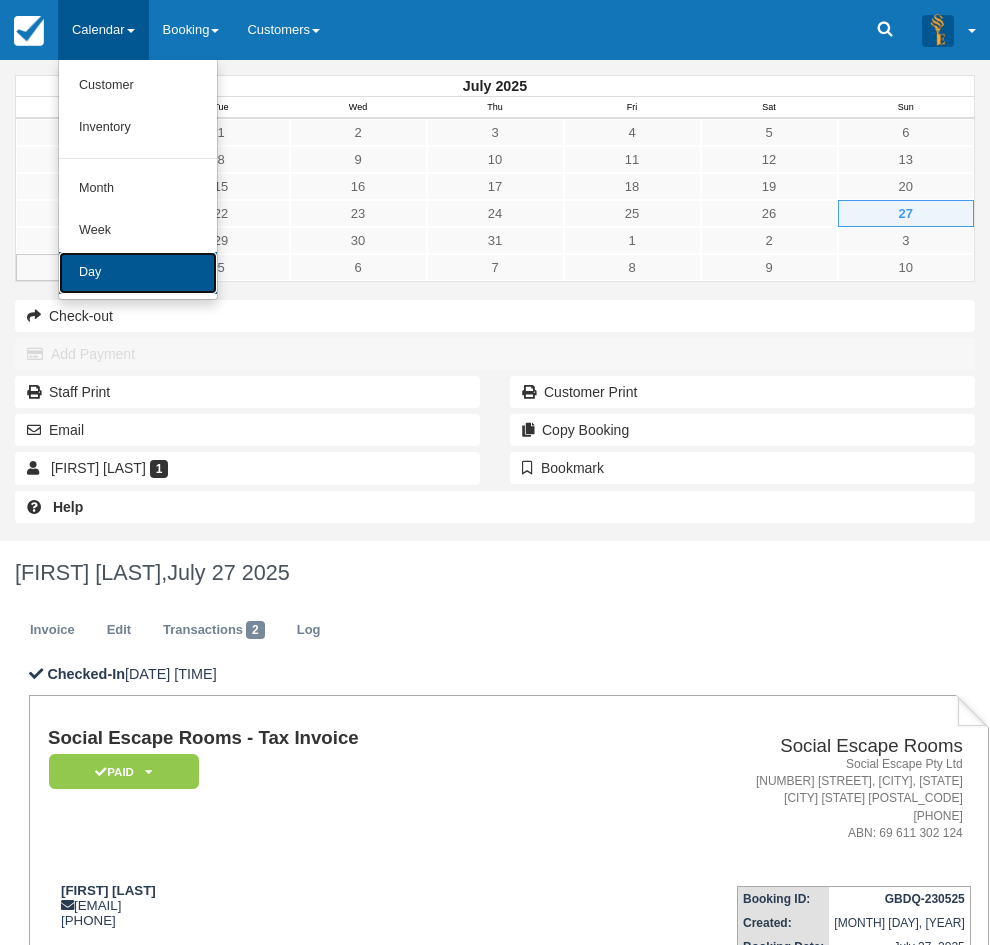 click on "Day" at bounding box center (138, 273) 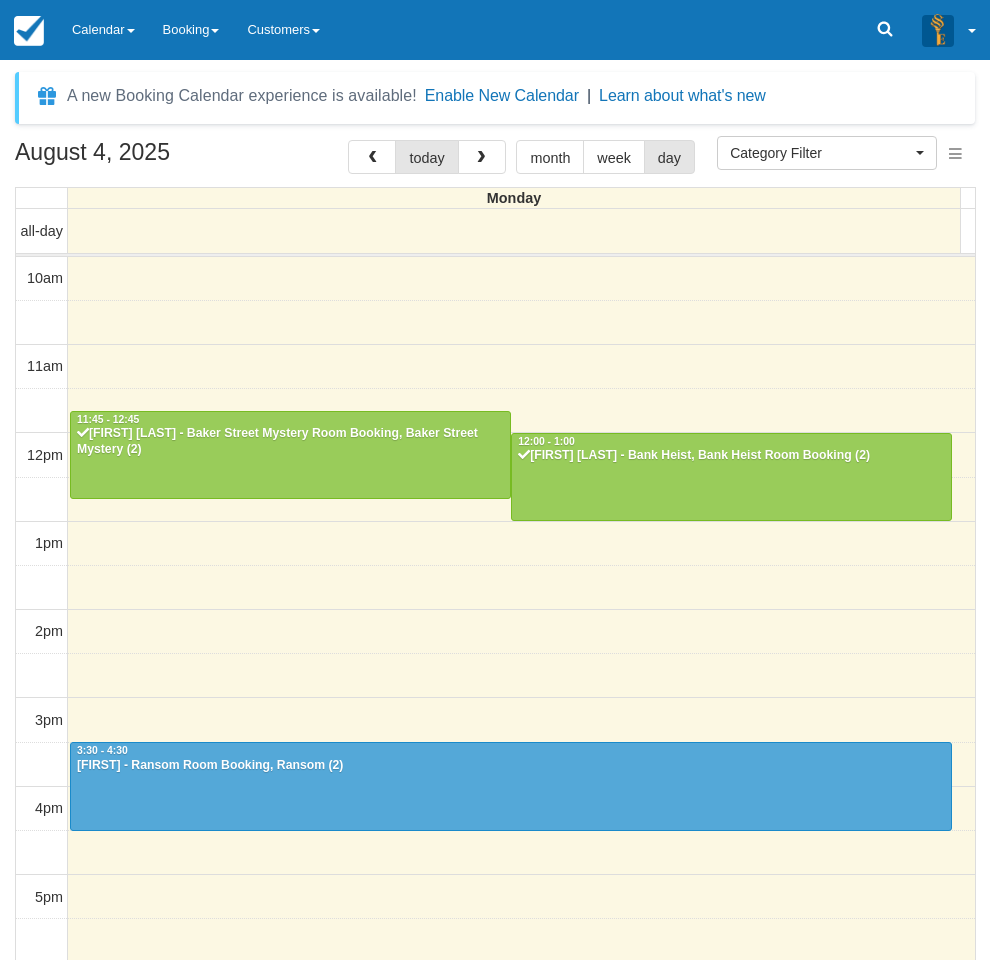 select 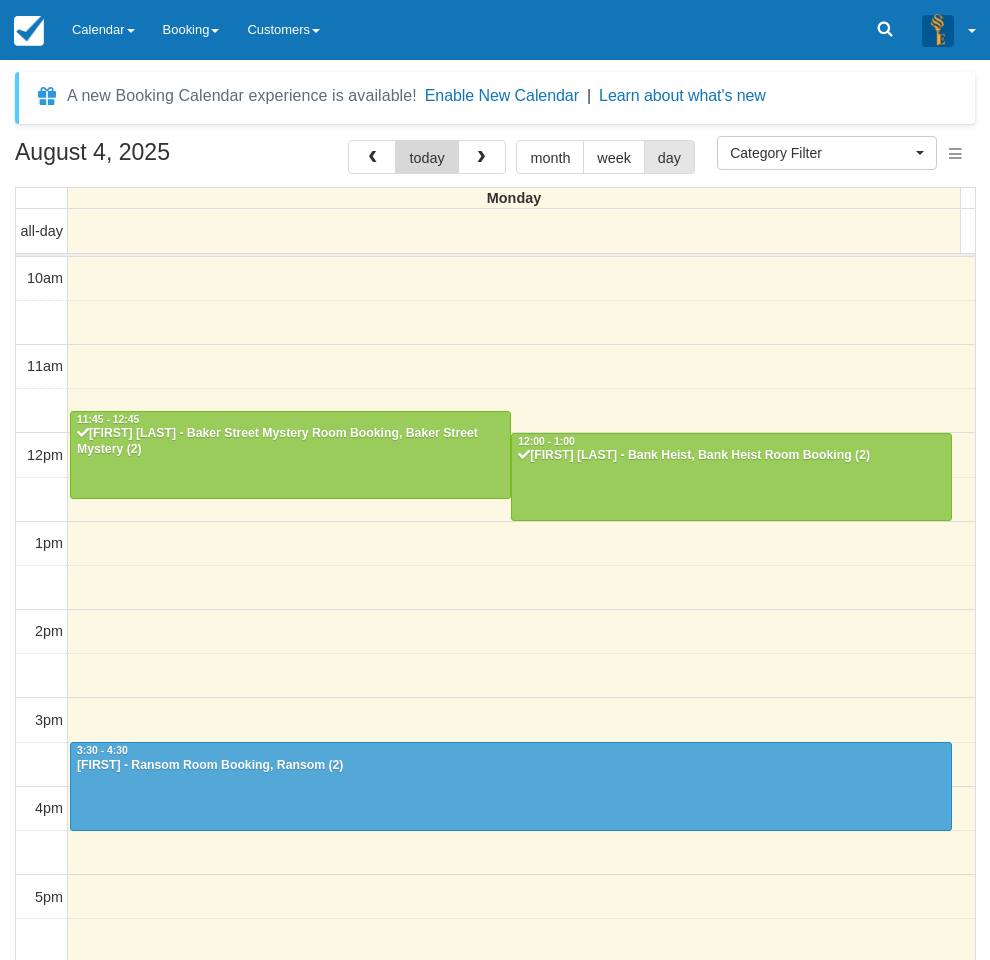 scroll, scrollTop: 0, scrollLeft: 0, axis: both 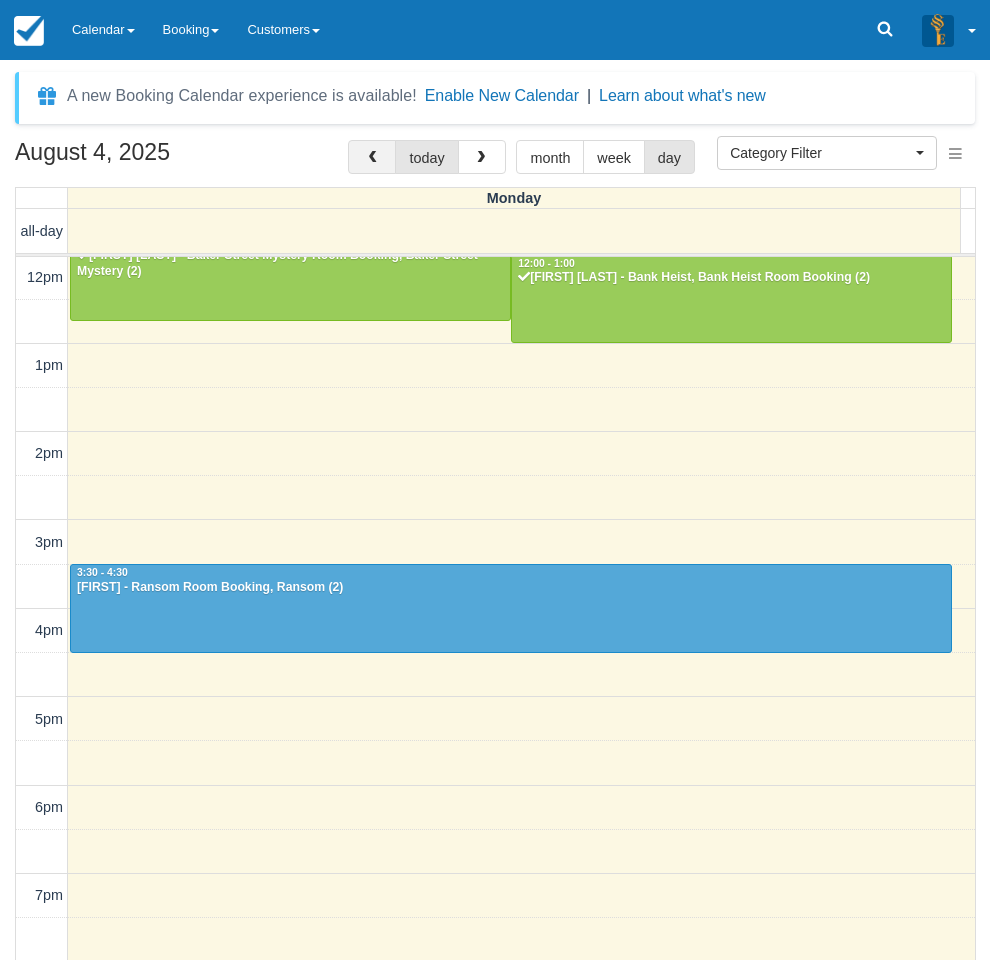 click at bounding box center [372, 158] 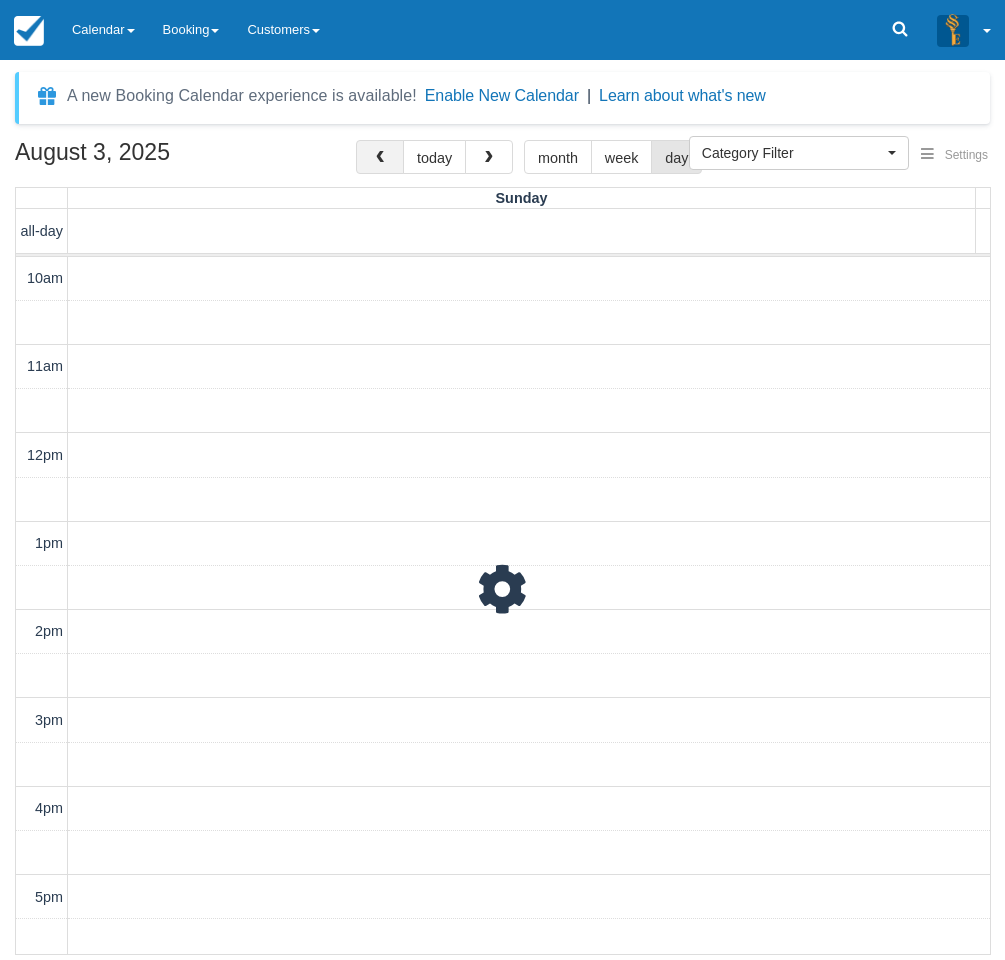 scroll, scrollTop: 178, scrollLeft: 0, axis: vertical 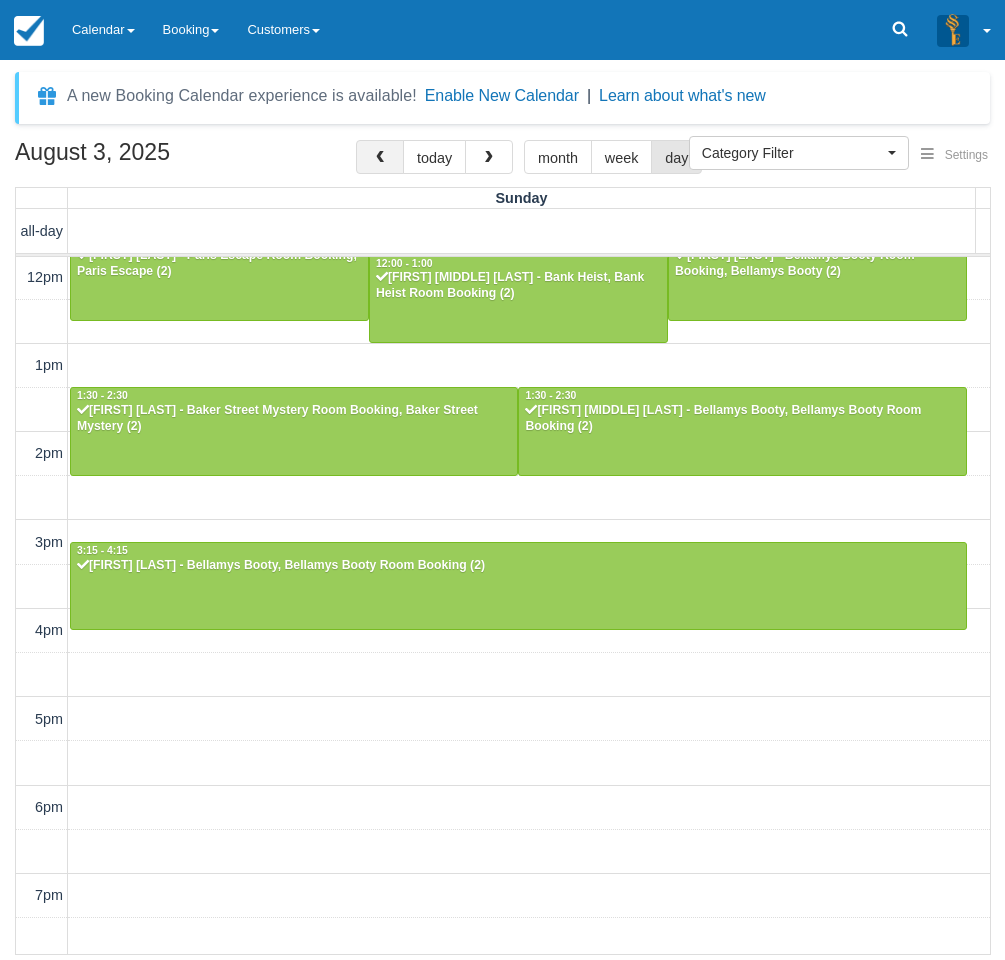 click at bounding box center (380, 158) 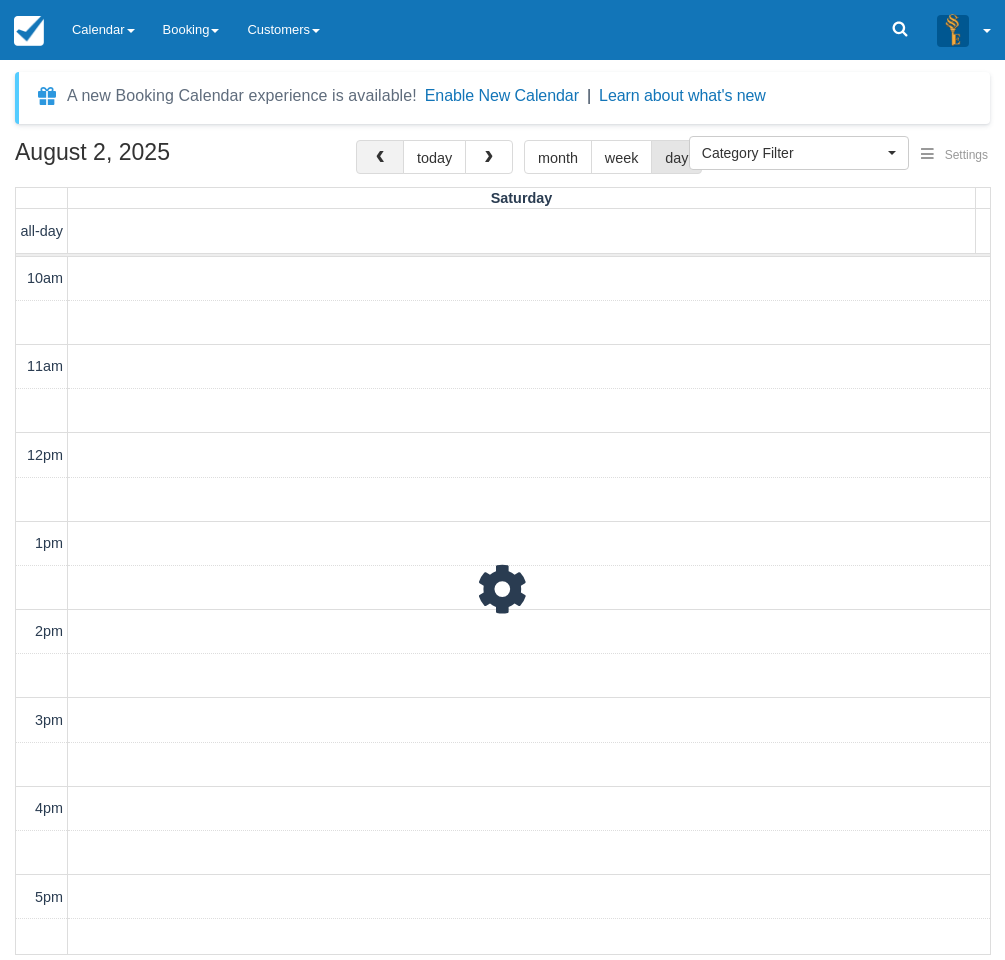 click at bounding box center (380, 158) 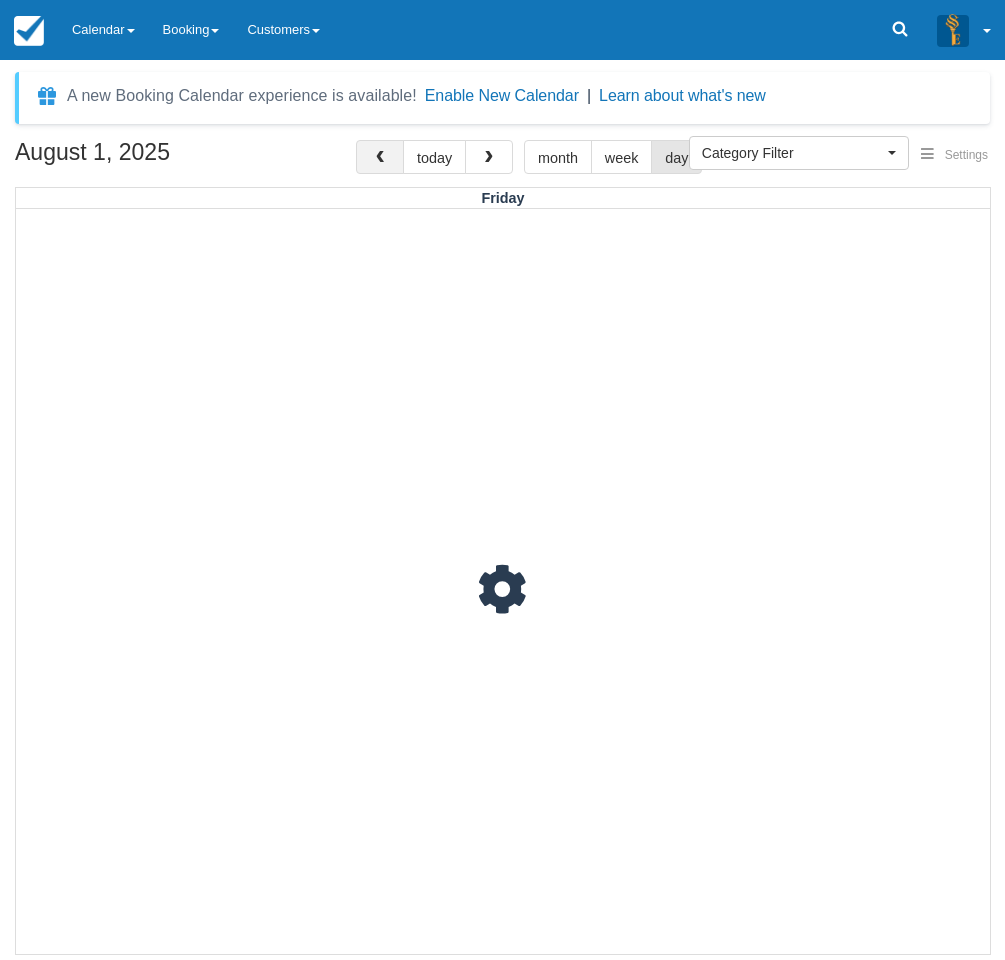 click at bounding box center [380, 158] 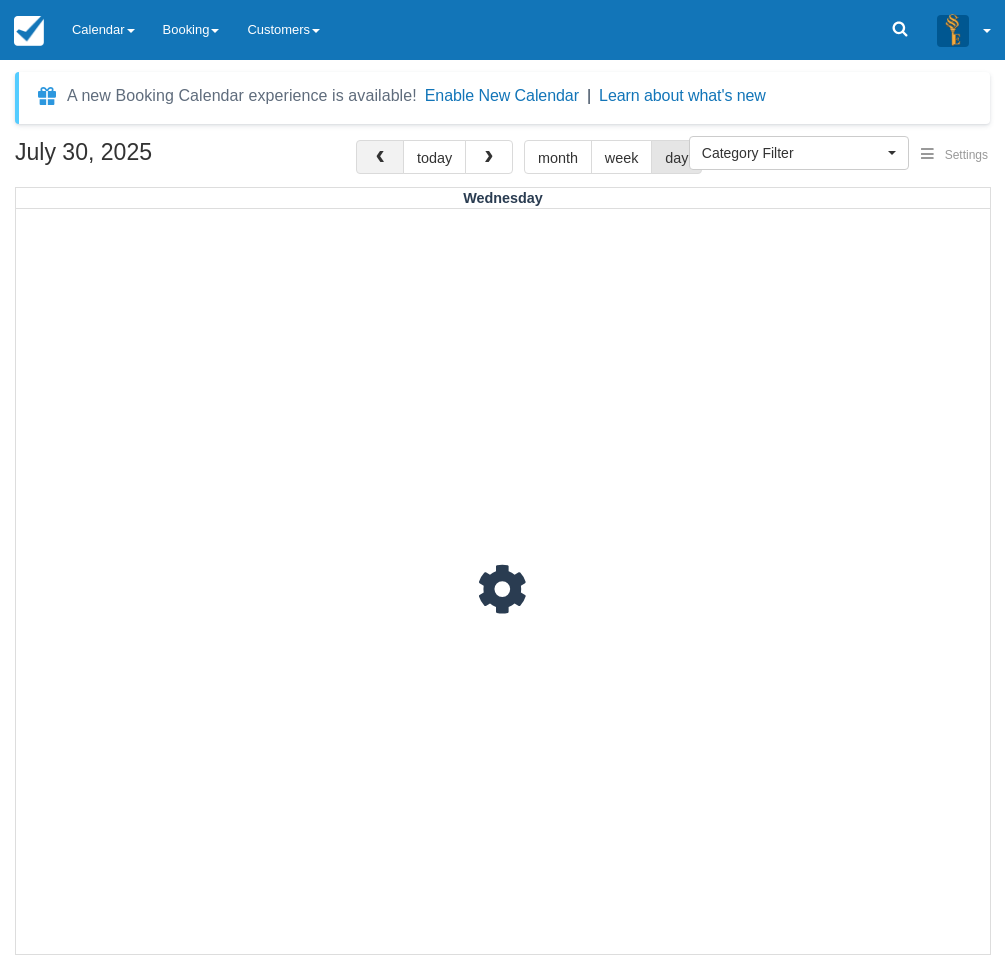 click at bounding box center [380, 158] 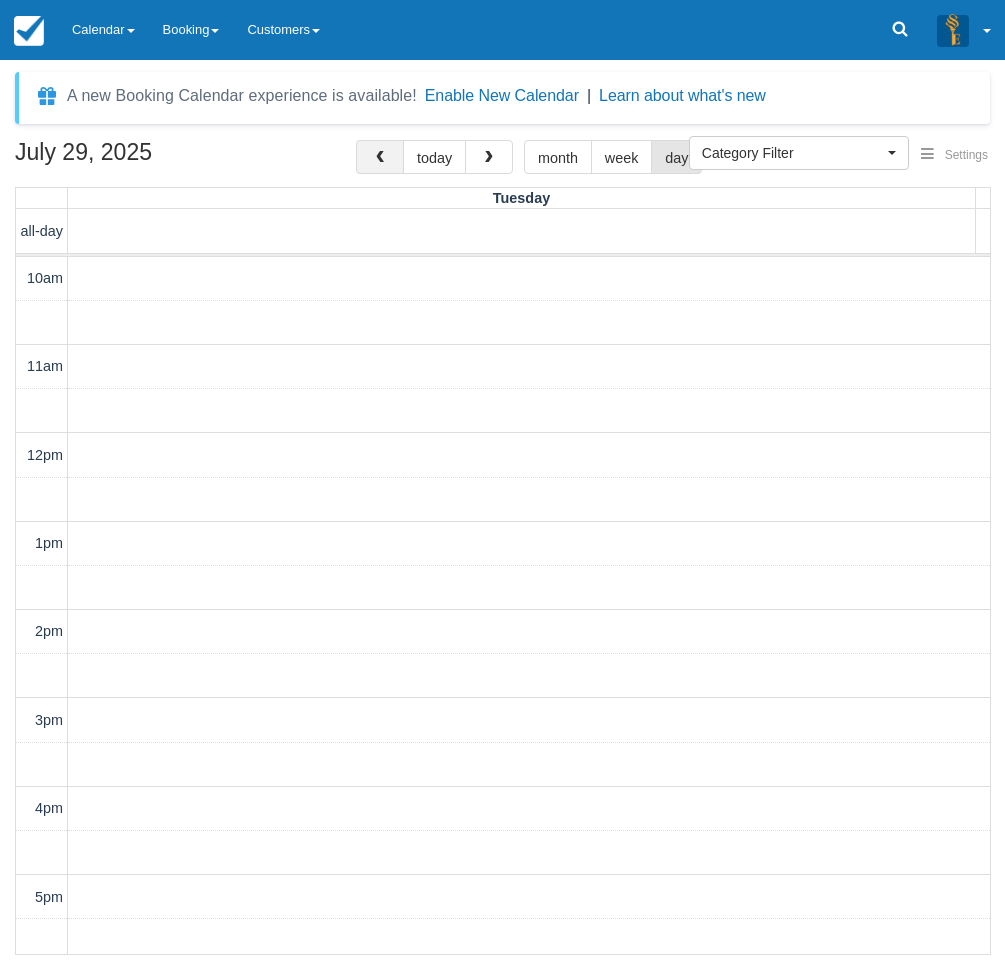 scroll, scrollTop: 178, scrollLeft: 0, axis: vertical 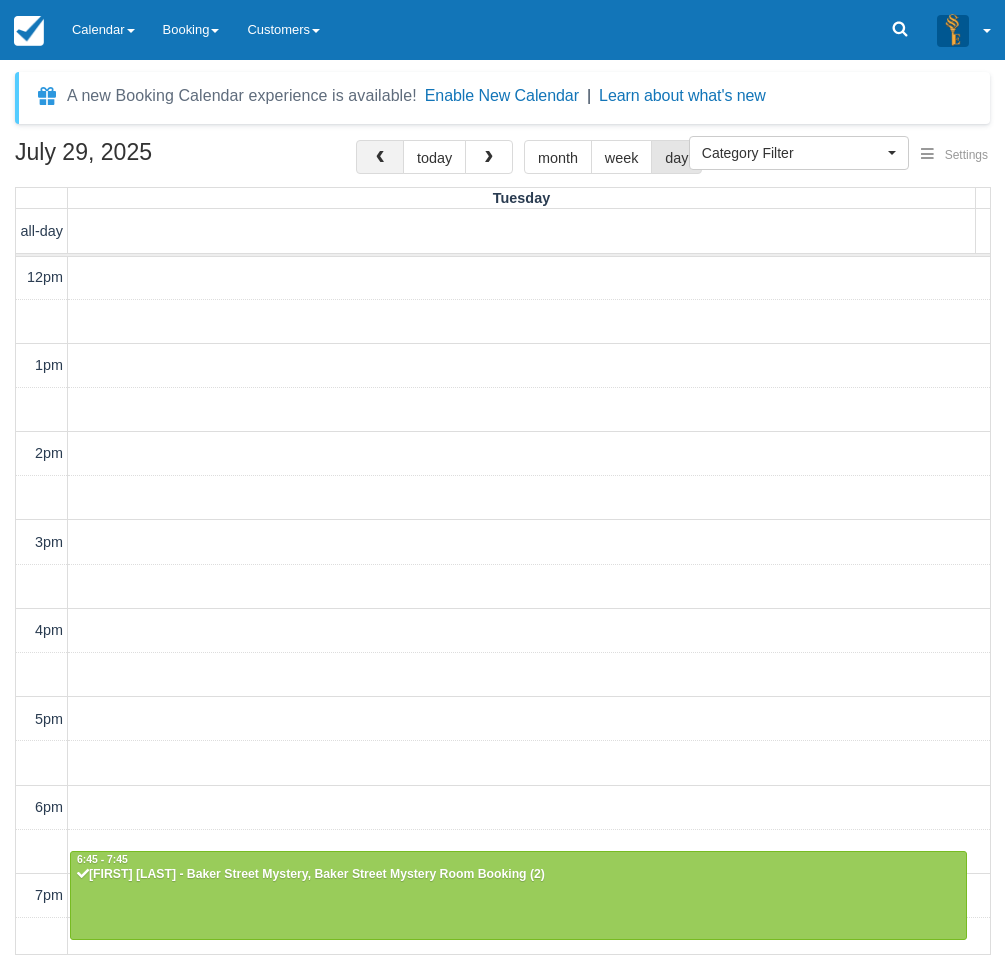 click at bounding box center [380, 158] 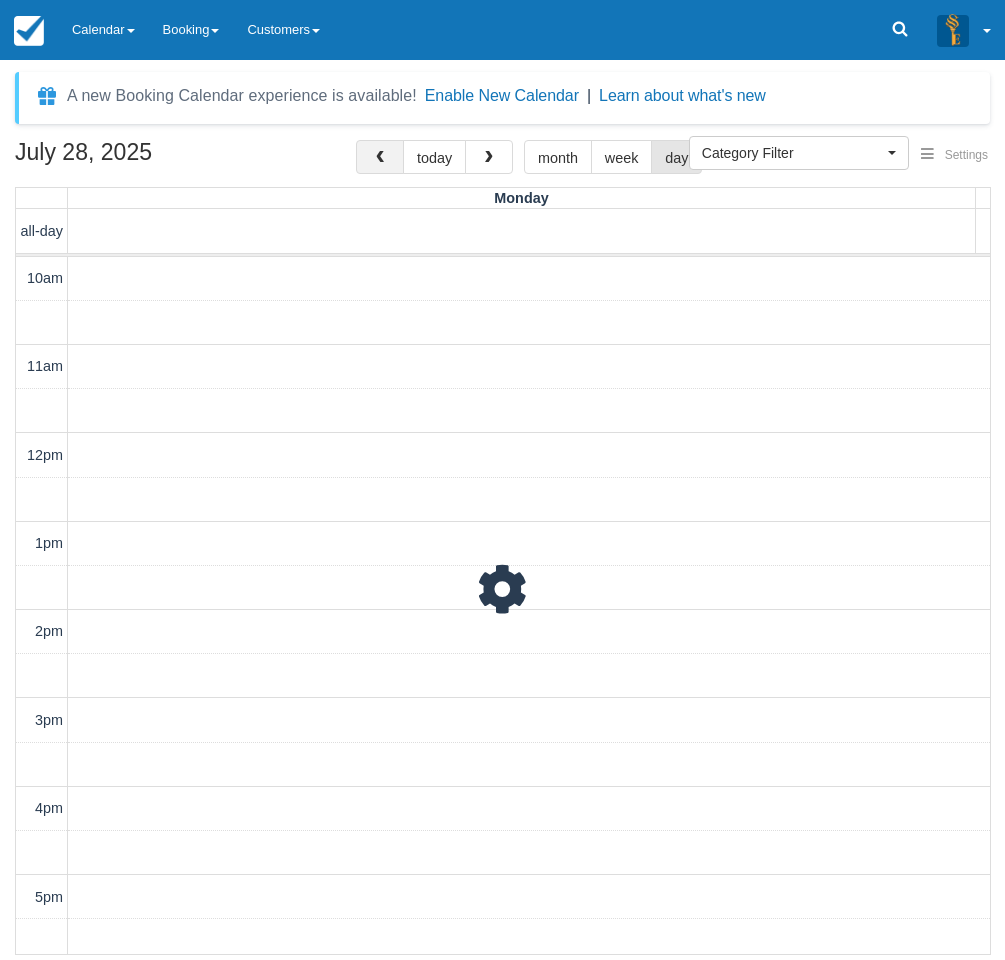 scroll, scrollTop: 178, scrollLeft: 0, axis: vertical 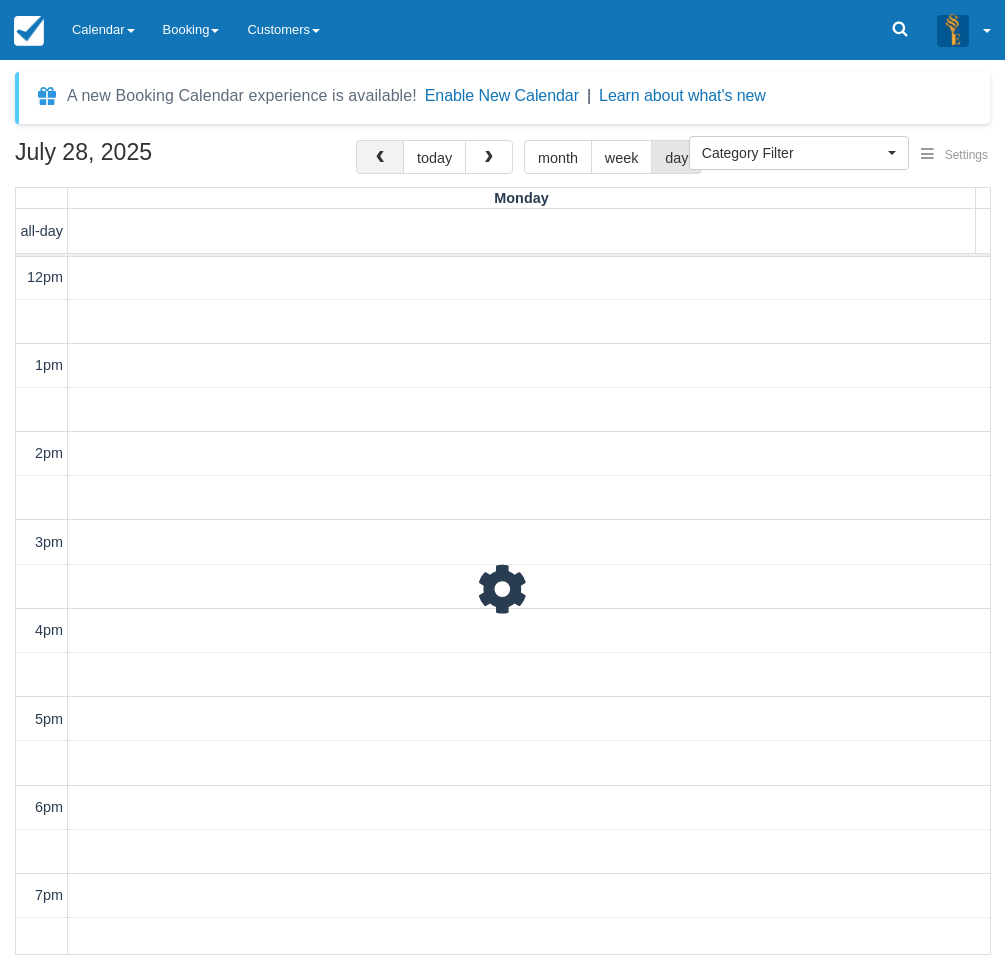 click at bounding box center [380, 158] 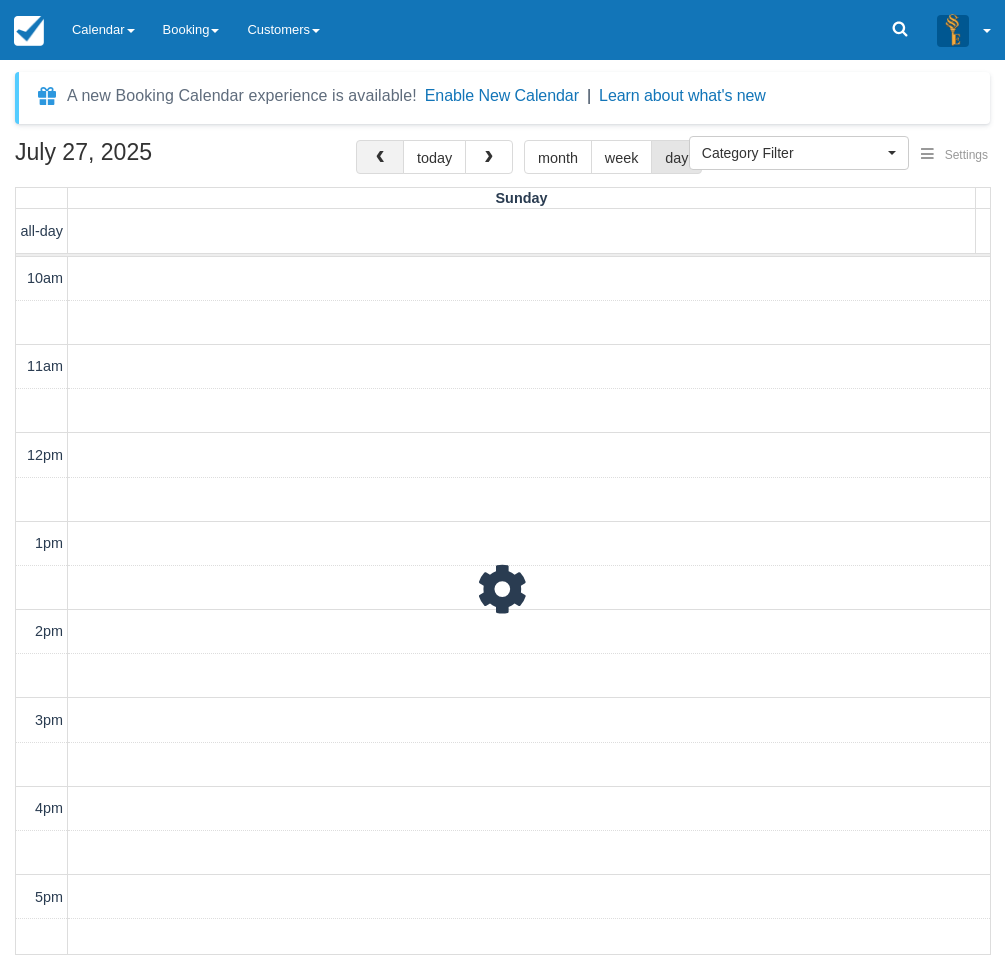 scroll, scrollTop: 178, scrollLeft: 0, axis: vertical 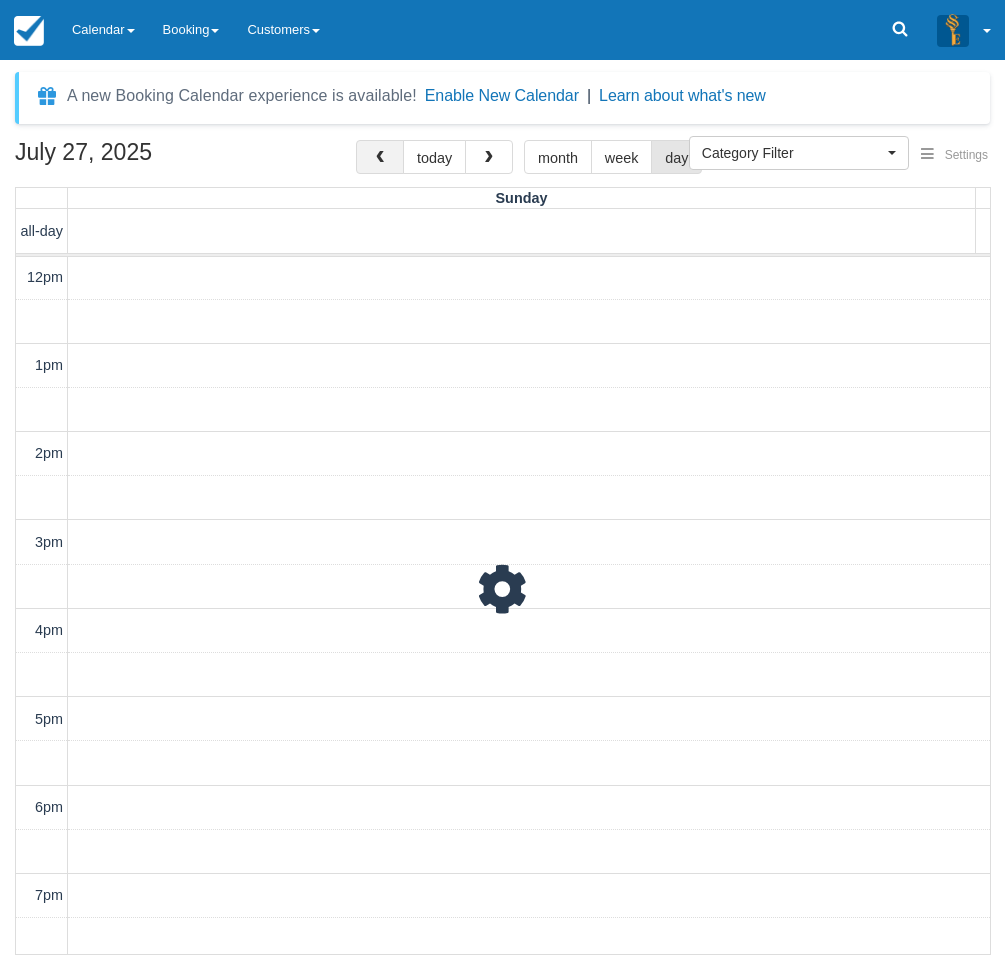 click at bounding box center (380, 158) 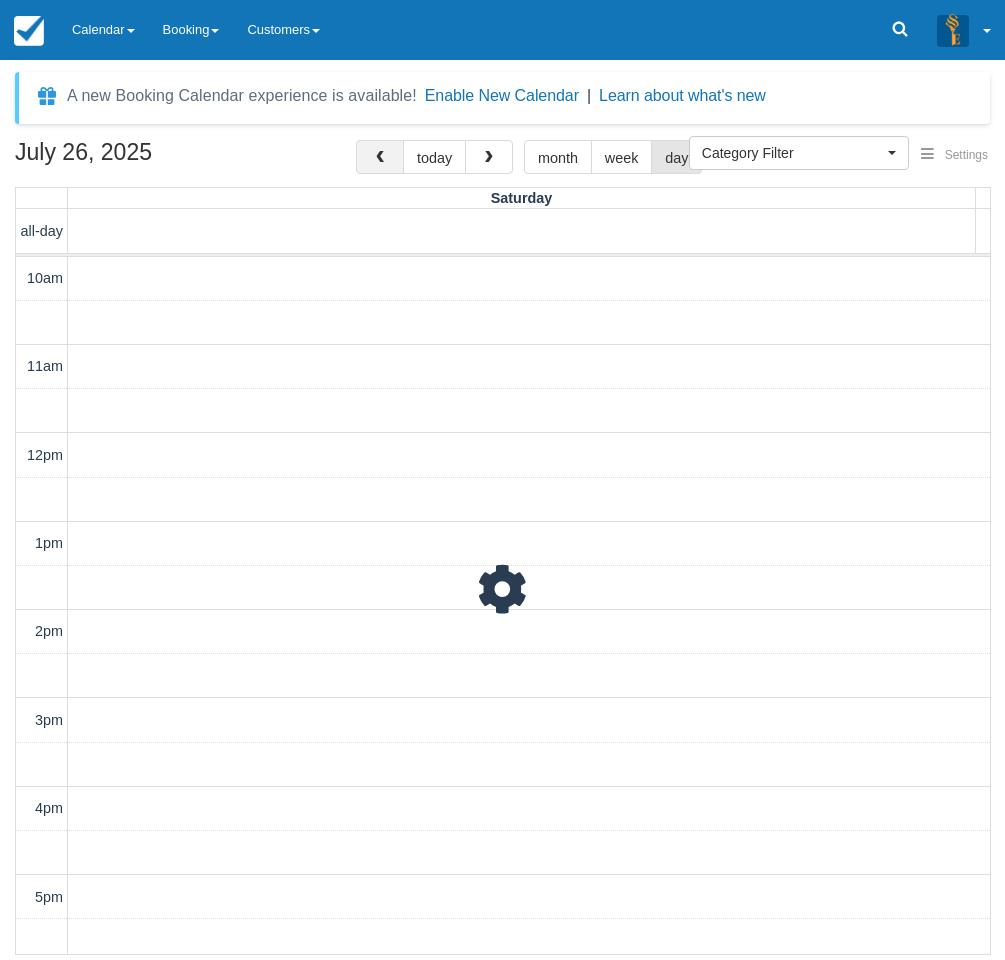 scroll, scrollTop: 178, scrollLeft: 0, axis: vertical 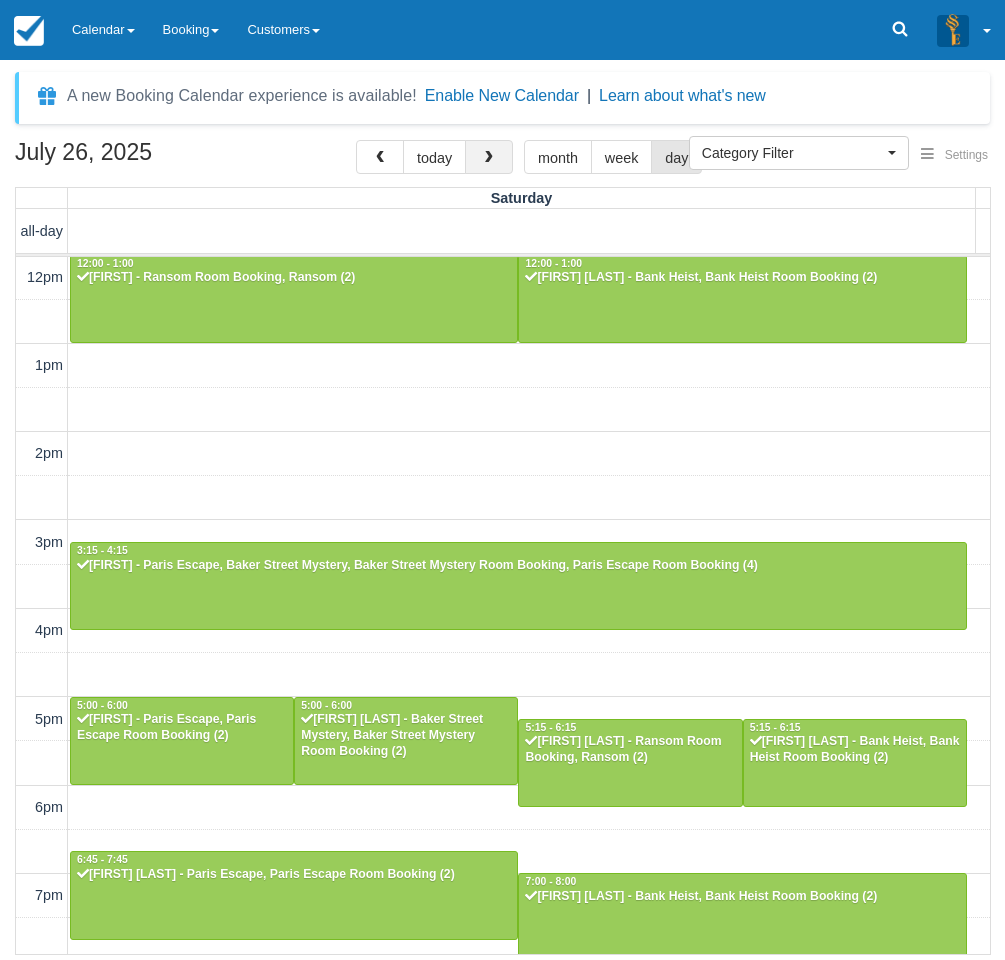 click at bounding box center [489, 158] 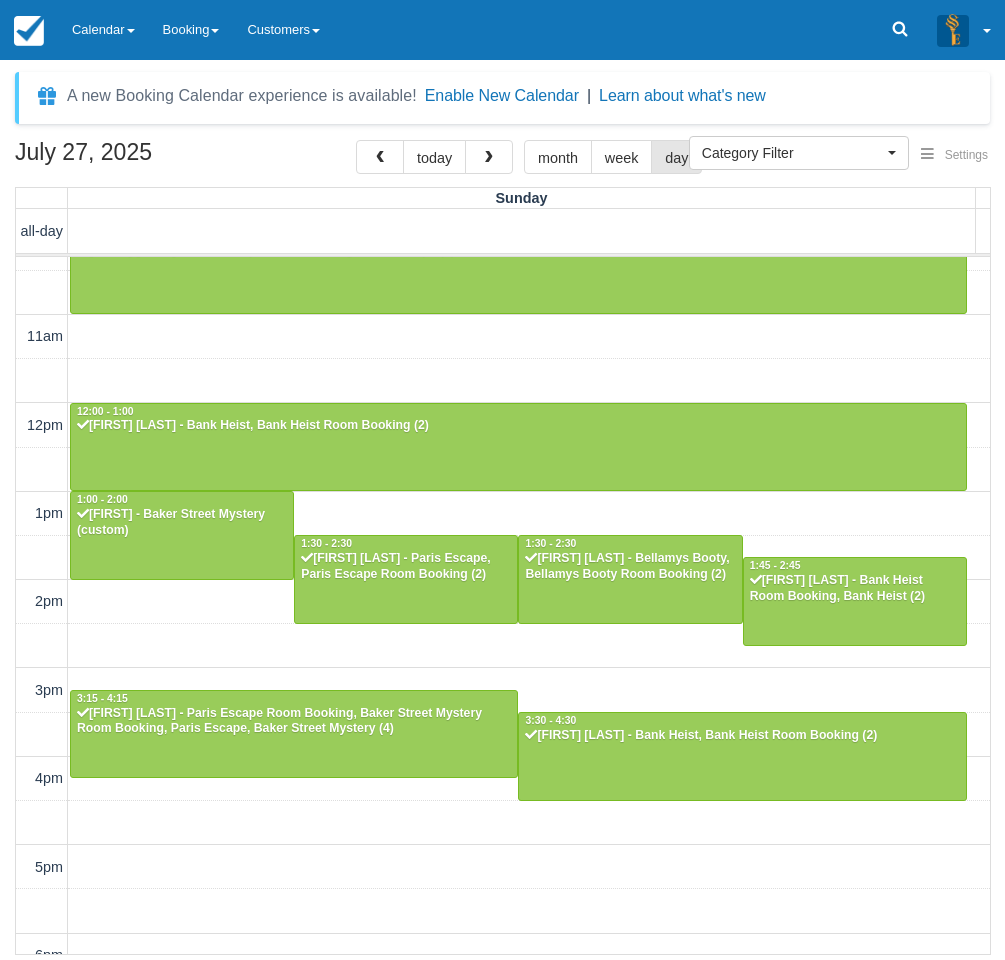 scroll, scrollTop: 0, scrollLeft: 0, axis: both 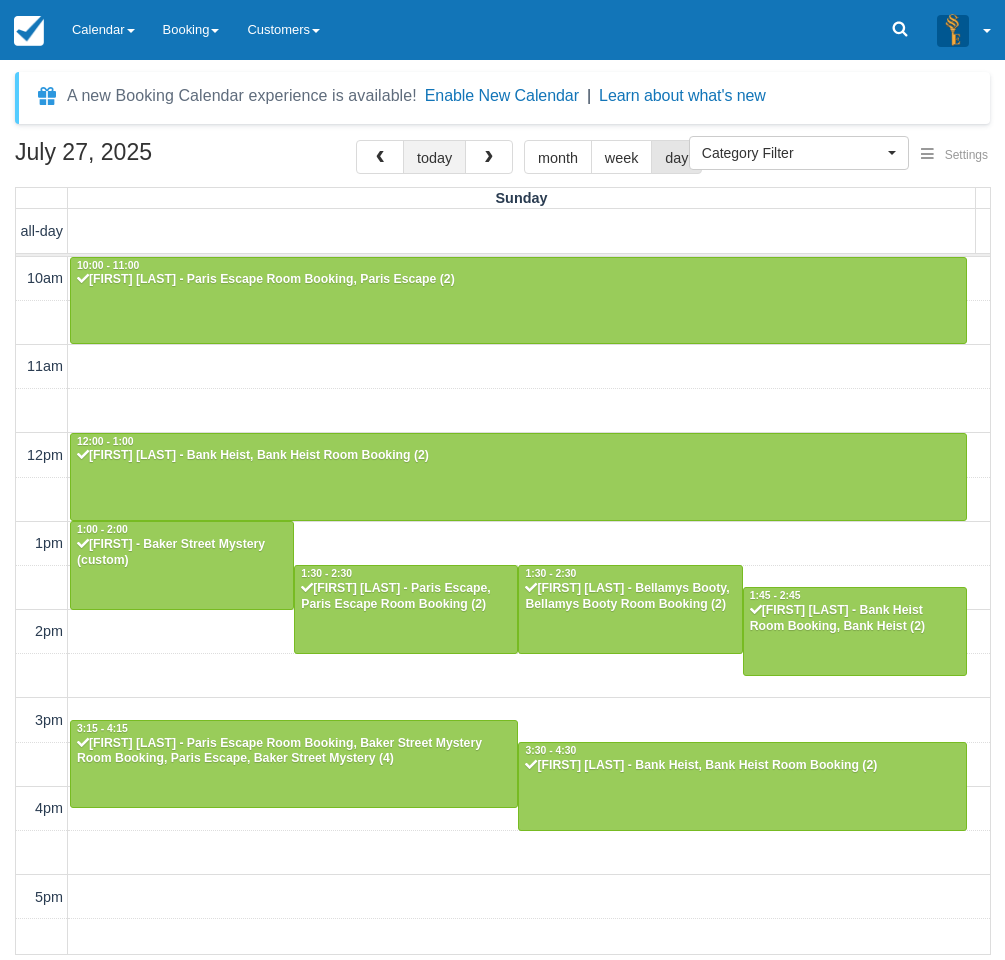 click on "today" at bounding box center (434, 157) 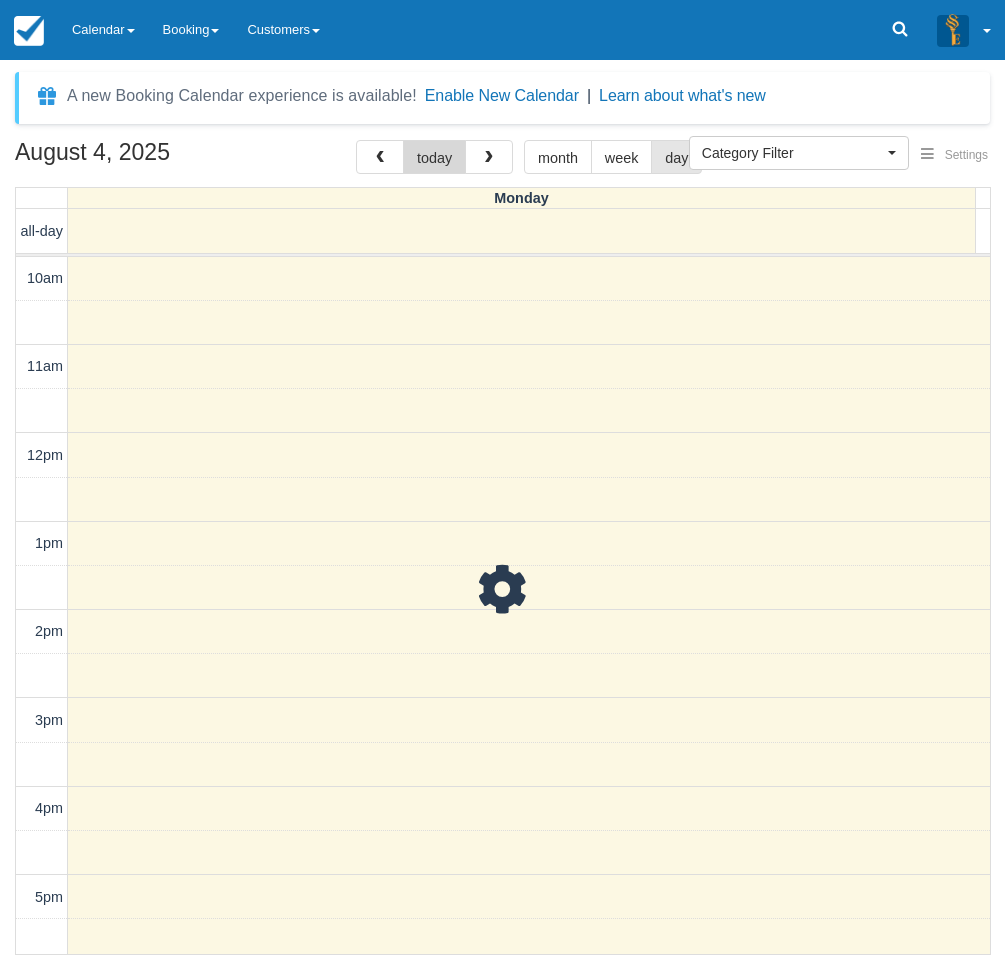 scroll, scrollTop: 178, scrollLeft: 0, axis: vertical 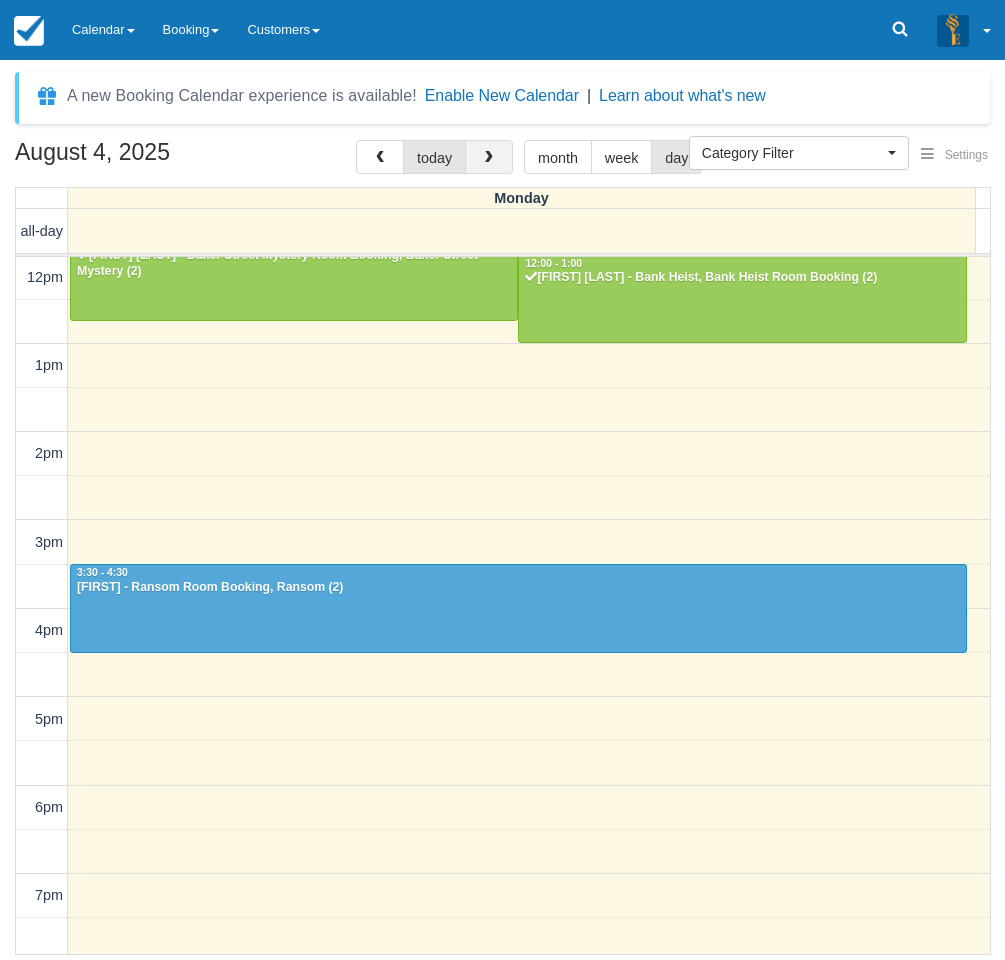 click at bounding box center [489, 158] 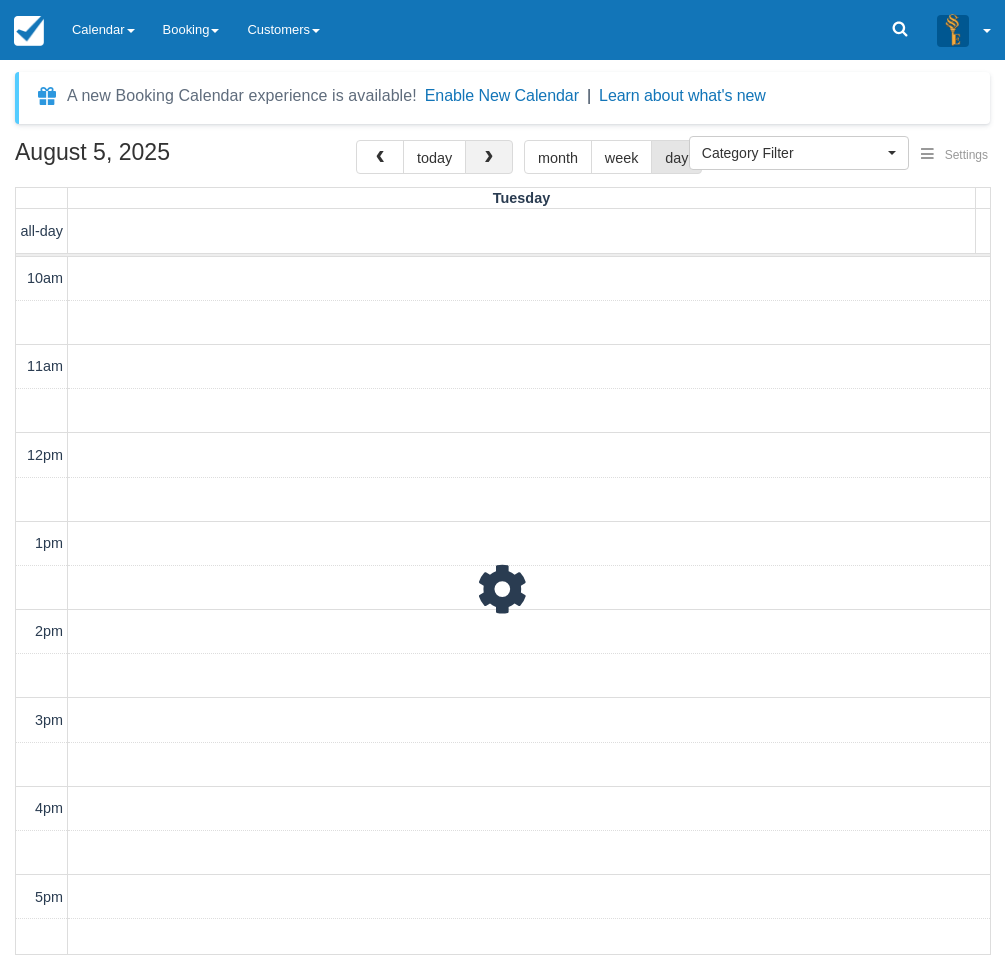 scroll, scrollTop: 0, scrollLeft: 0, axis: both 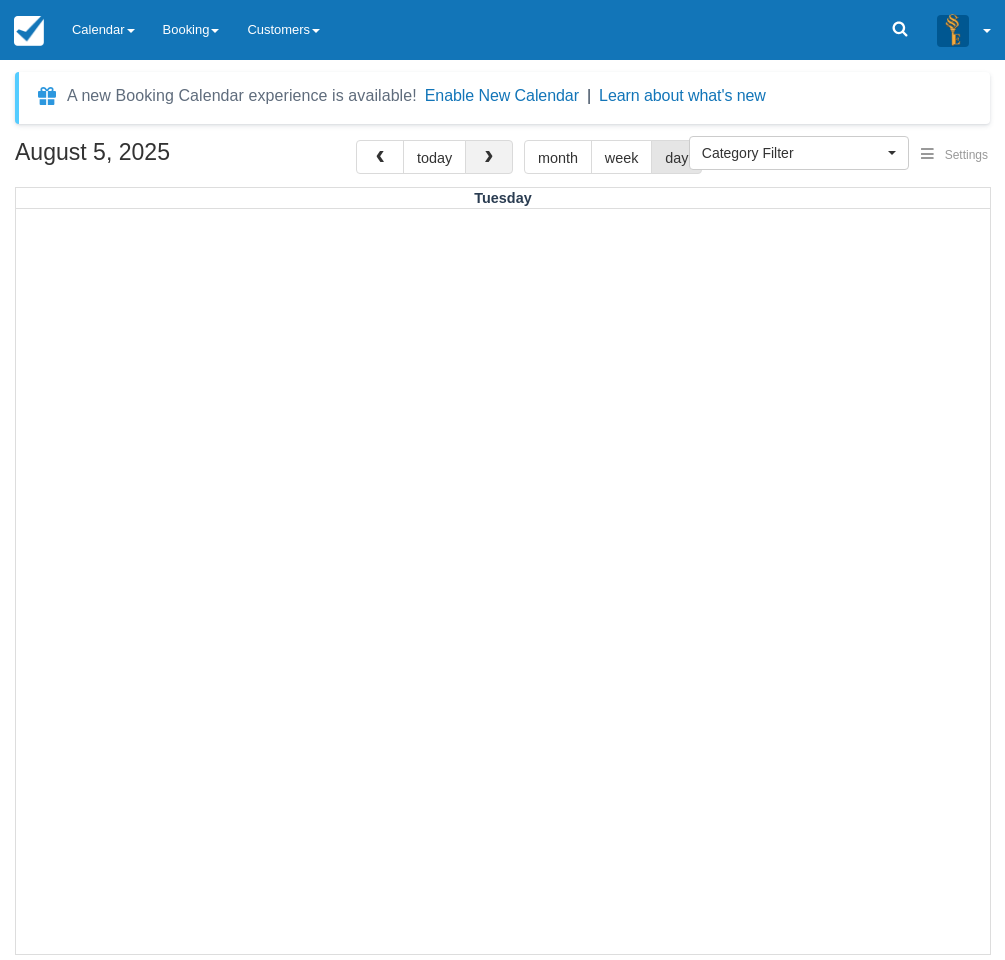 click at bounding box center [489, 158] 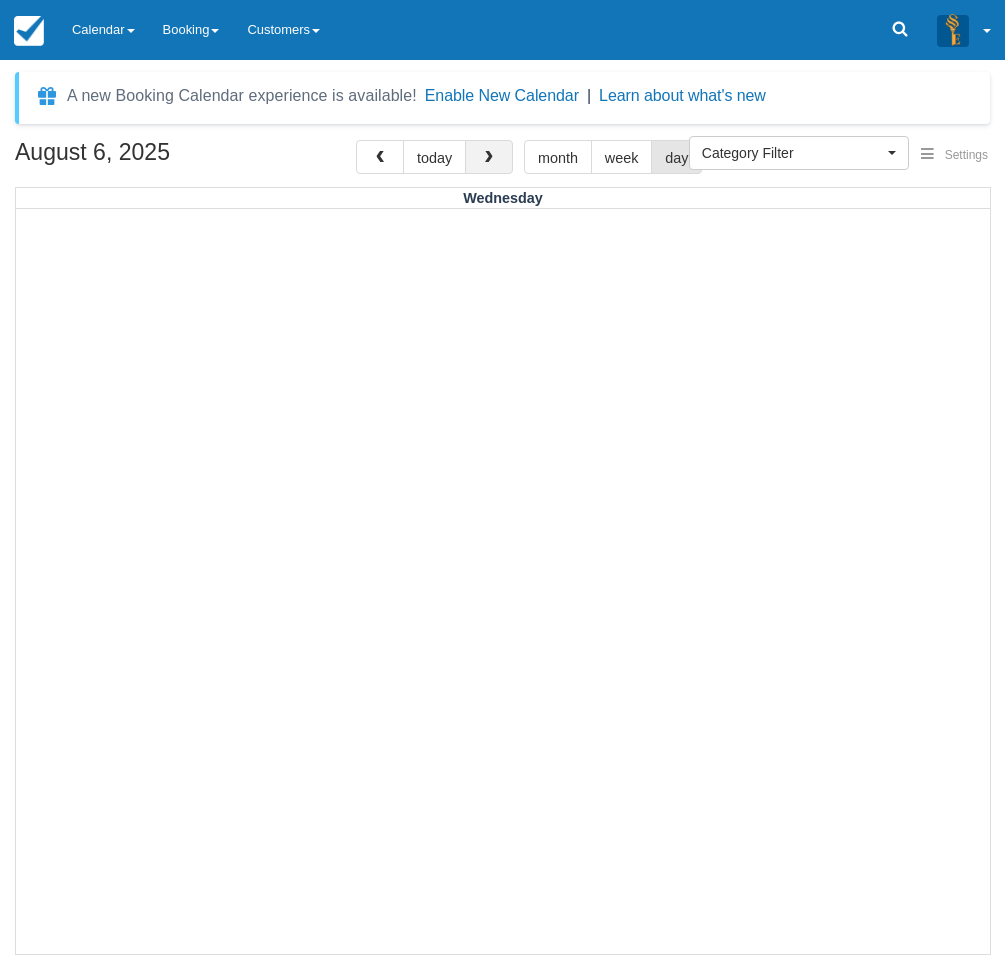 click at bounding box center (489, 158) 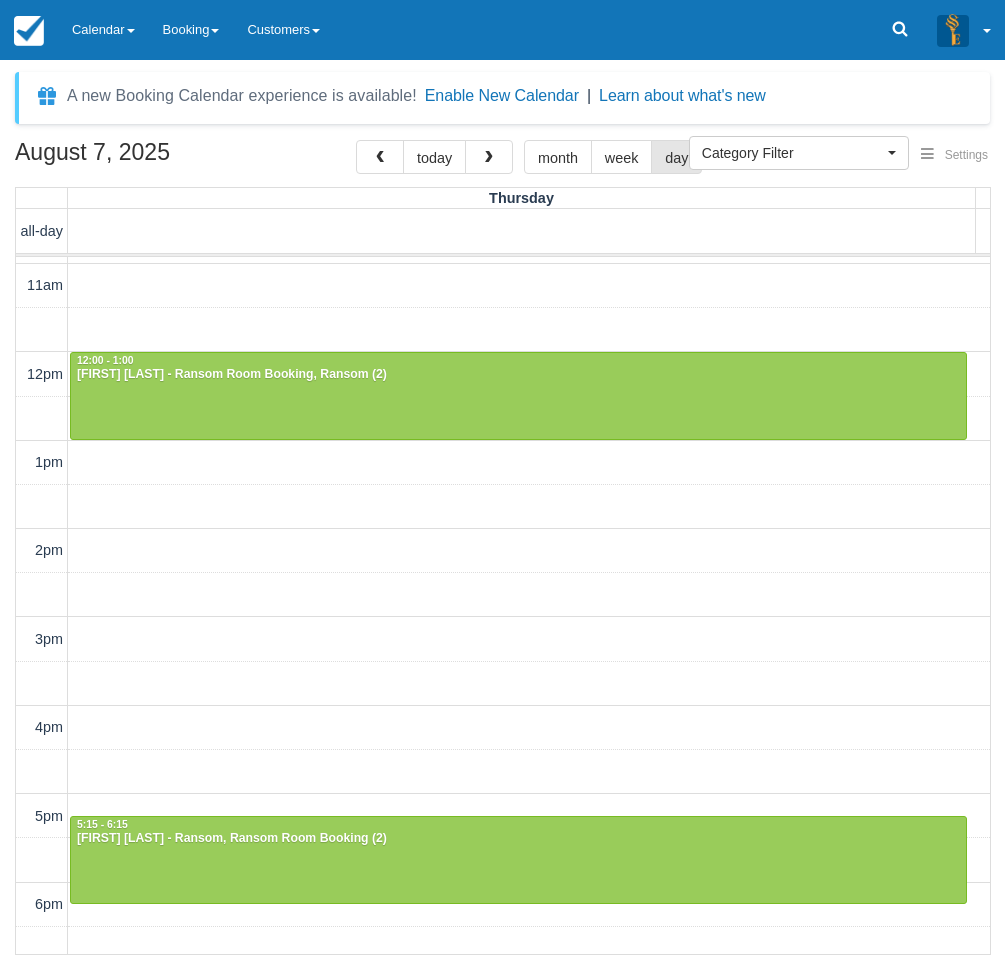 scroll, scrollTop: 0, scrollLeft: 0, axis: both 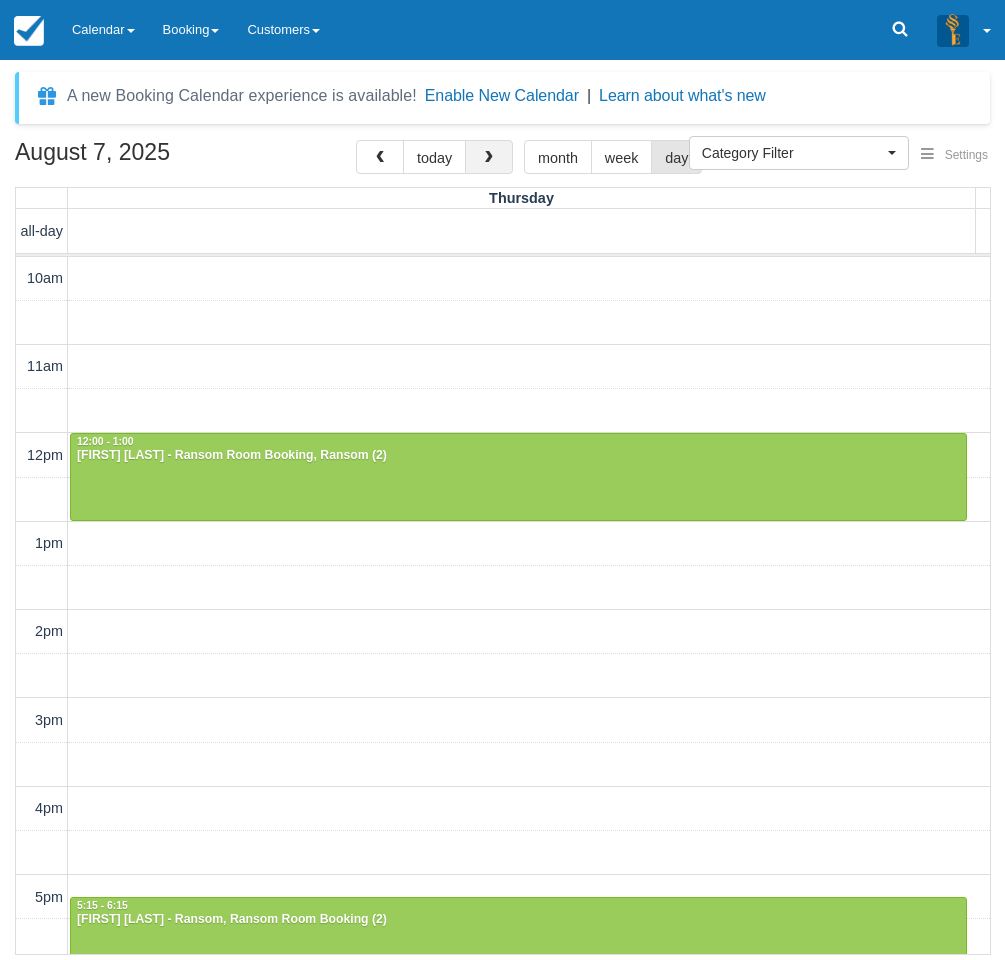 click at bounding box center (489, 158) 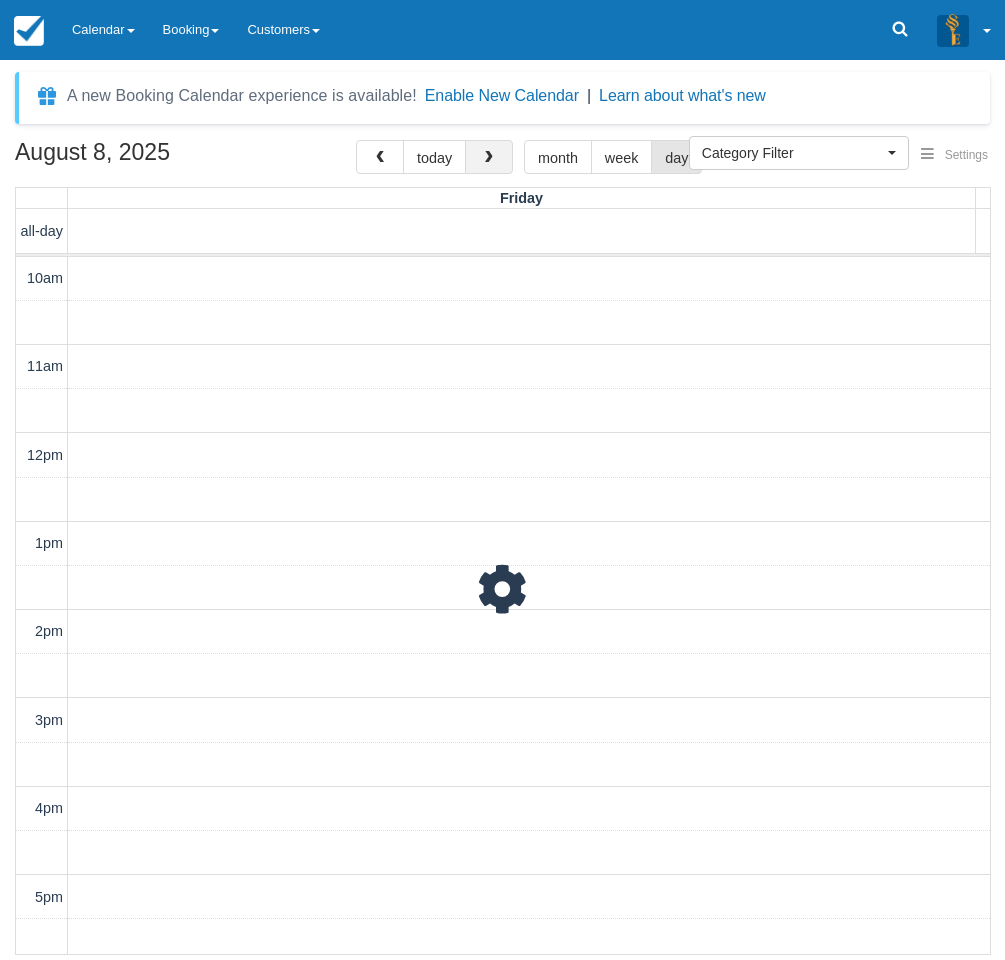 scroll, scrollTop: 178, scrollLeft: 0, axis: vertical 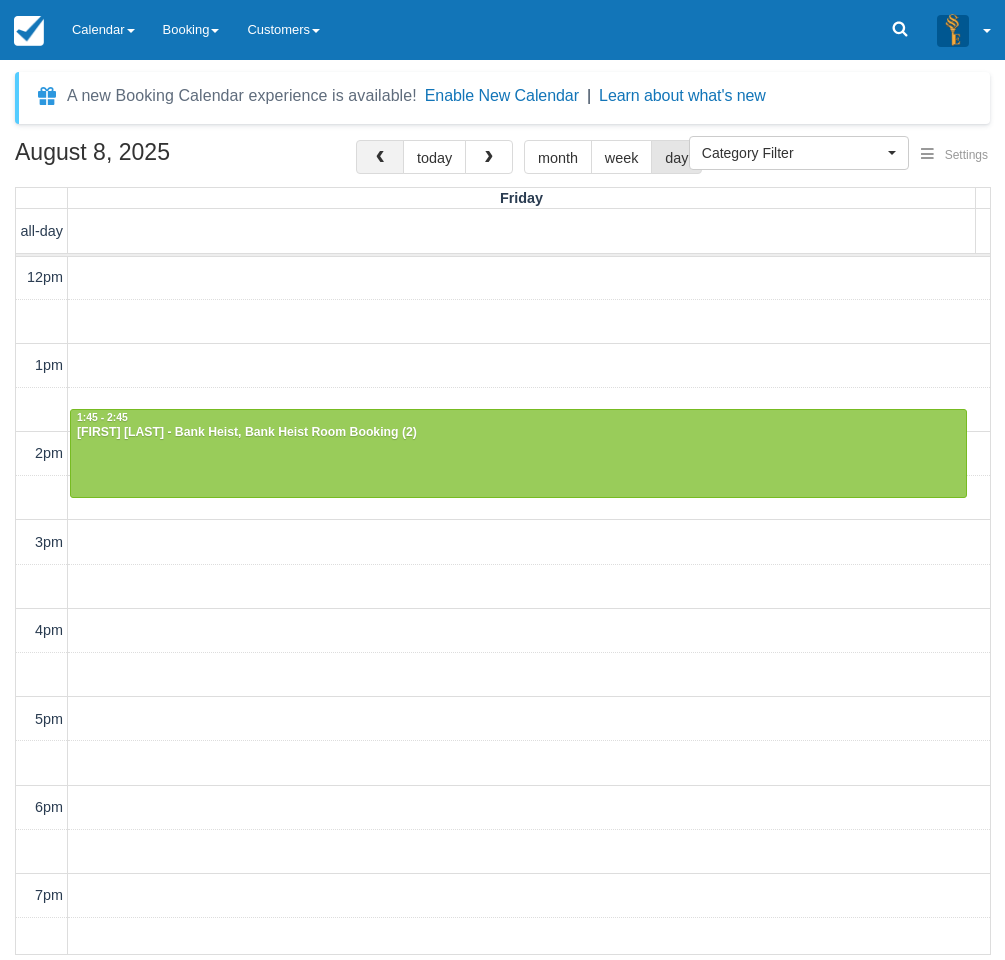 click at bounding box center [380, 158] 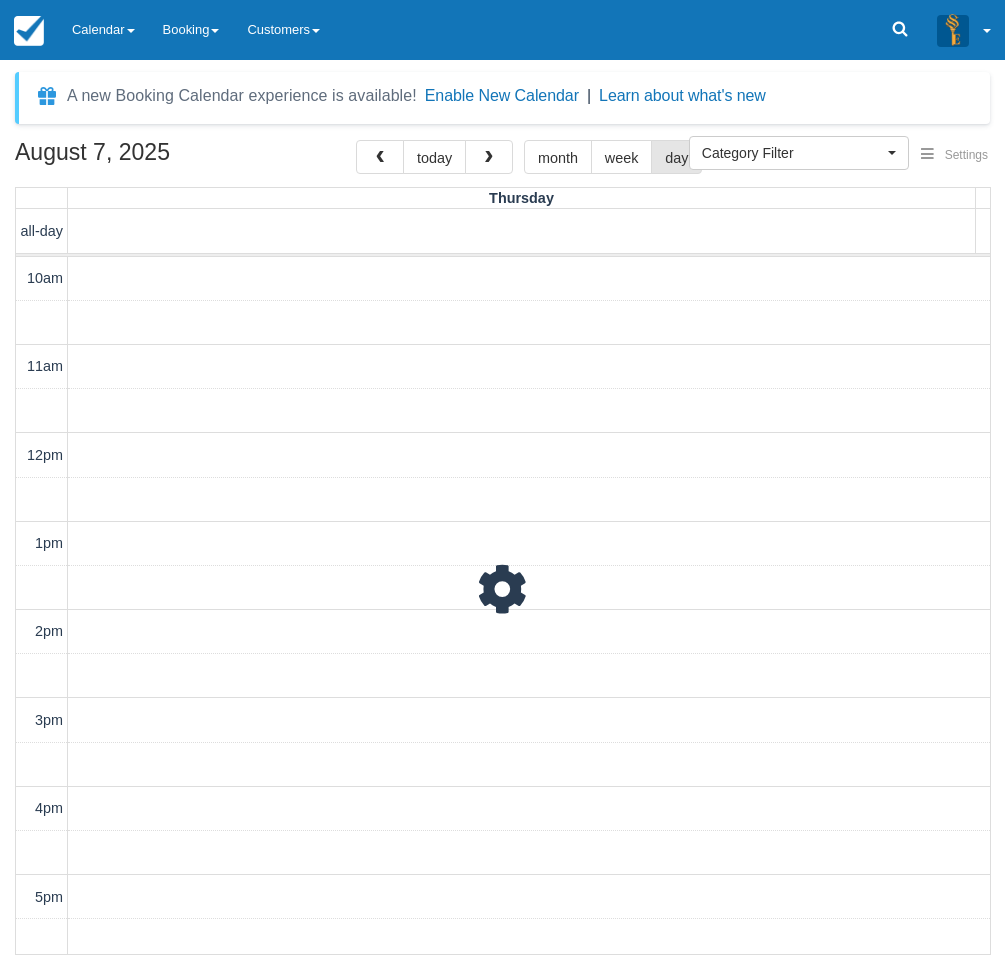 scroll, scrollTop: 178, scrollLeft: 0, axis: vertical 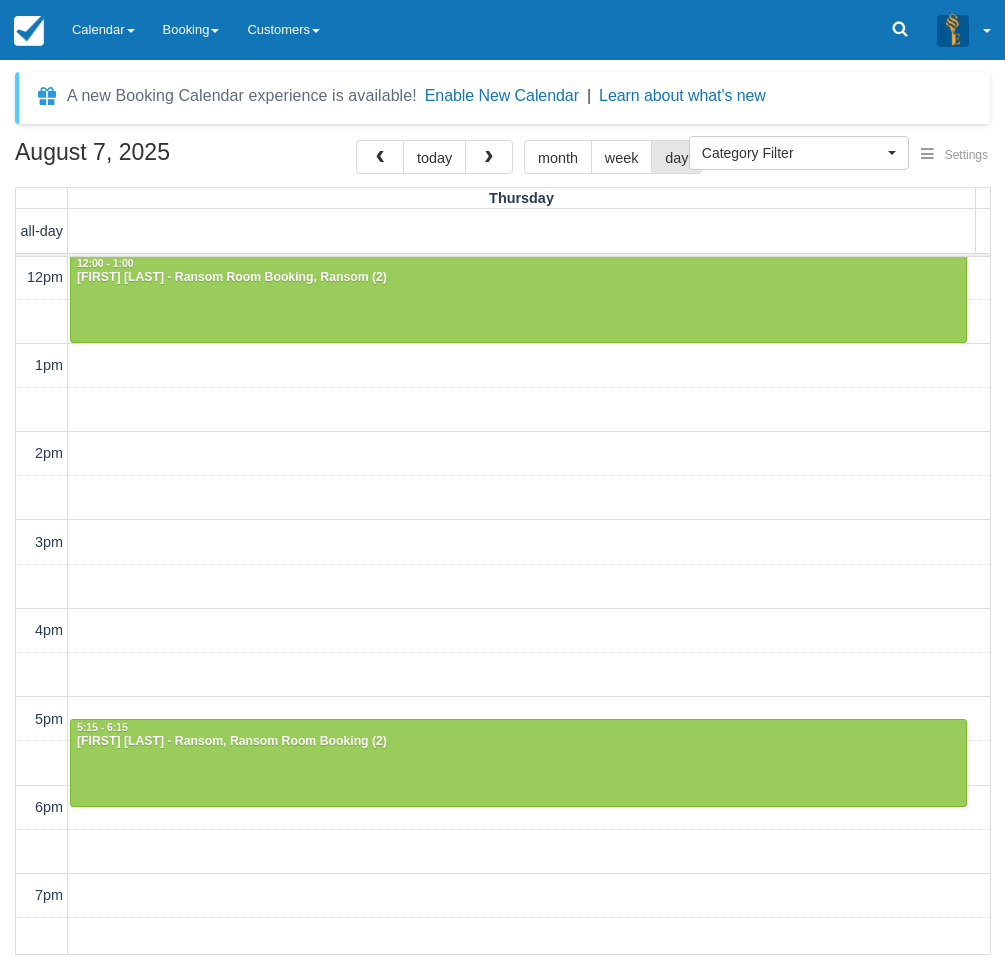 drag, startPoint x: 5, startPoint y: 812, endPoint x: 17, endPoint y: 804, distance: 14.422205 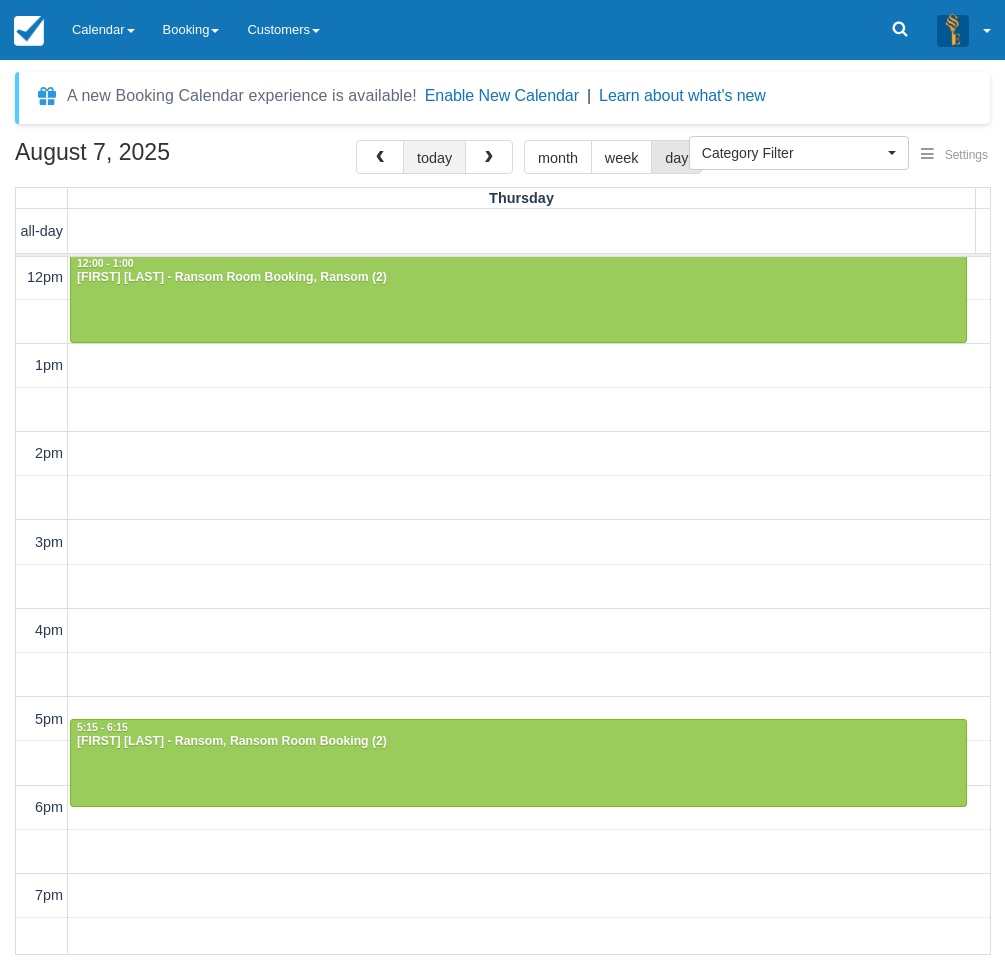 click on "today" at bounding box center (434, 157) 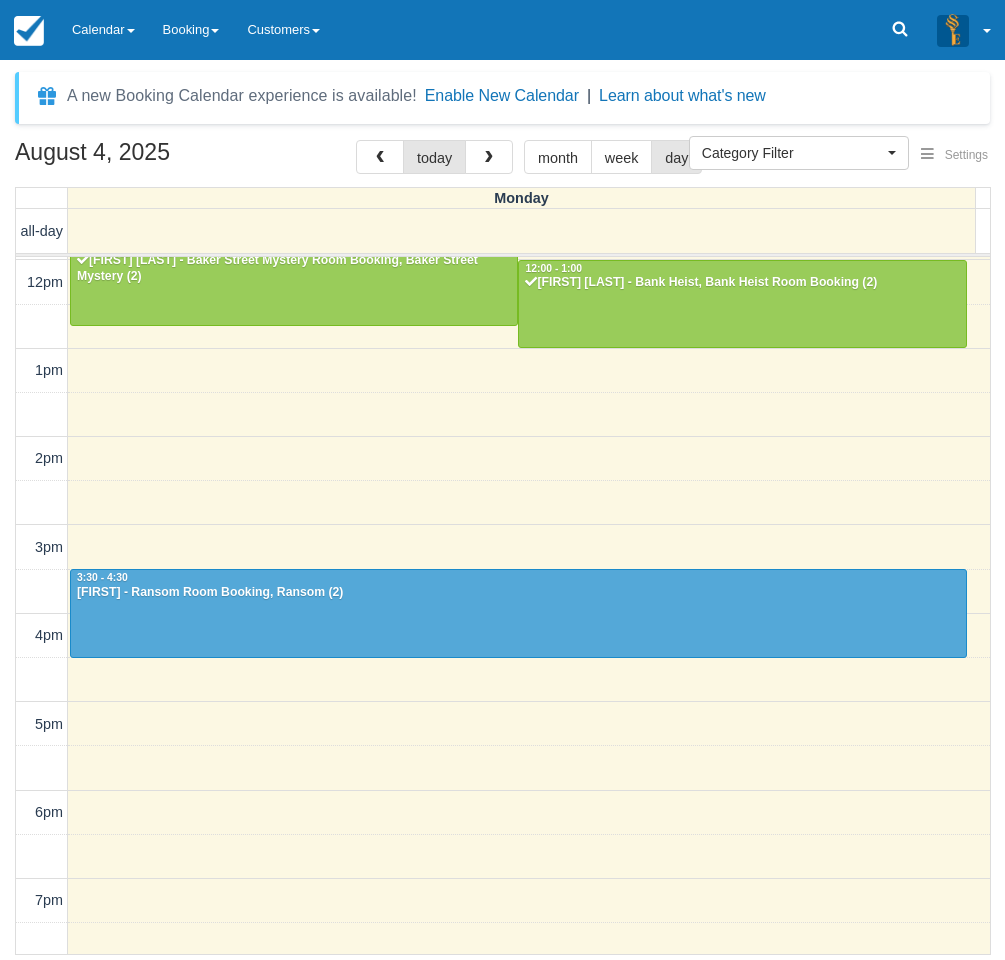 scroll, scrollTop: 0, scrollLeft: 0, axis: both 